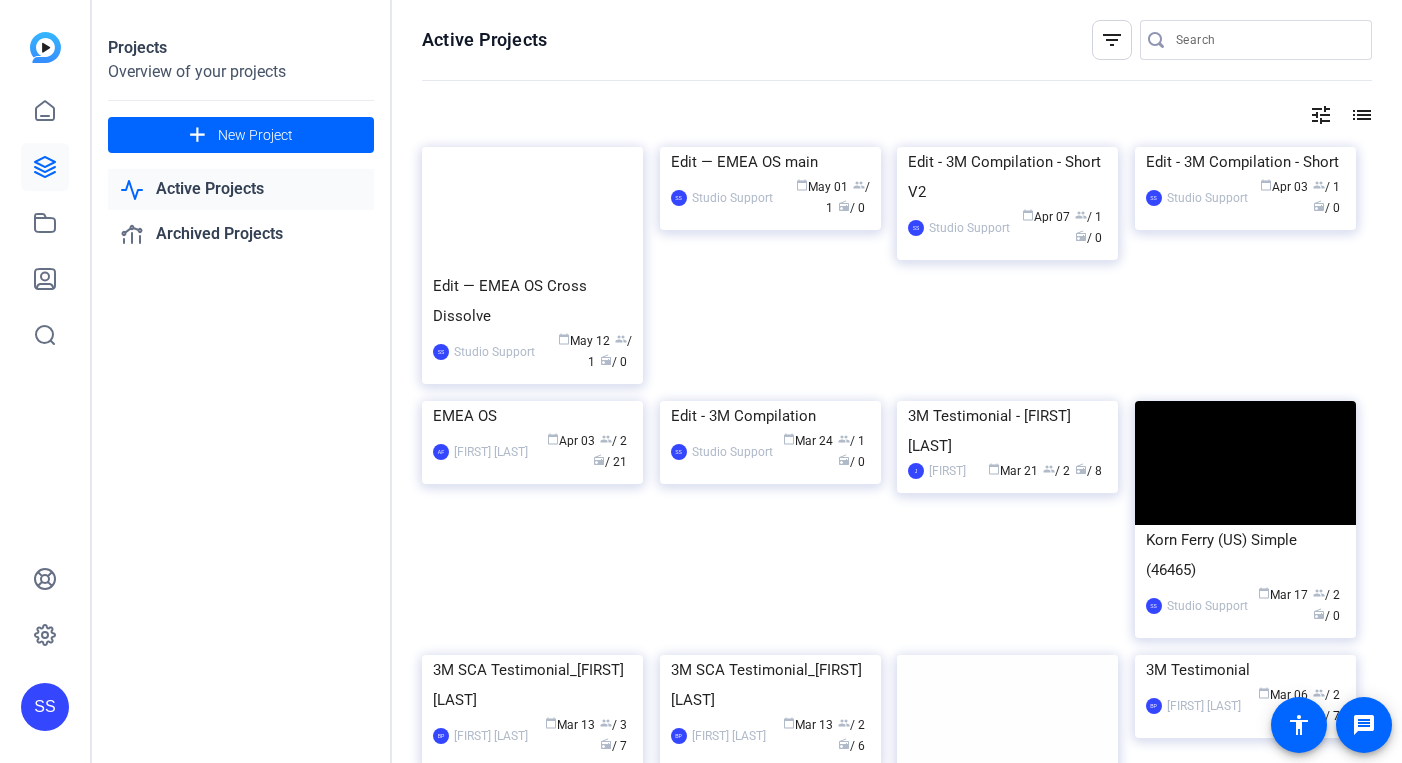 scroll, scrollTop: 0, scrollLeft: 0, axis: both 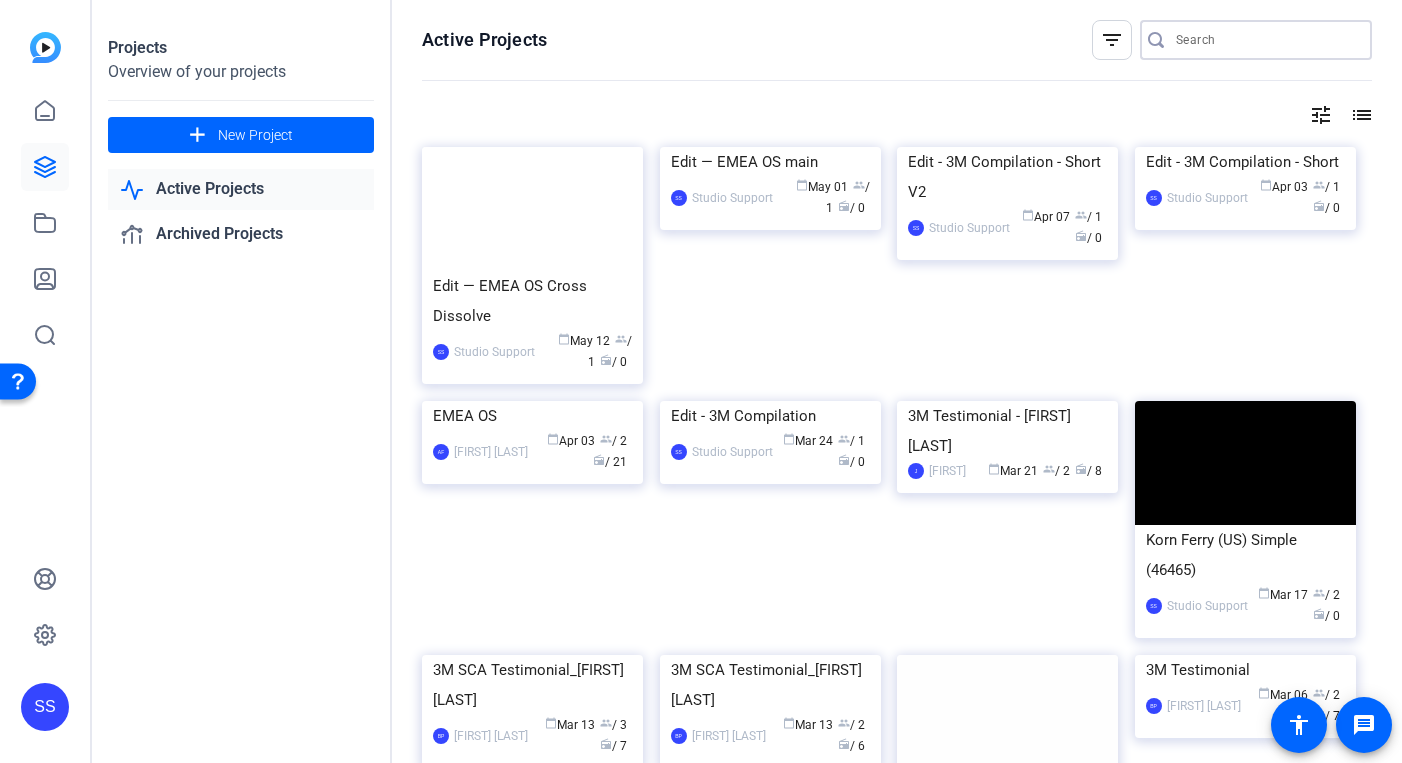 click at bounding box center (1266, 40) 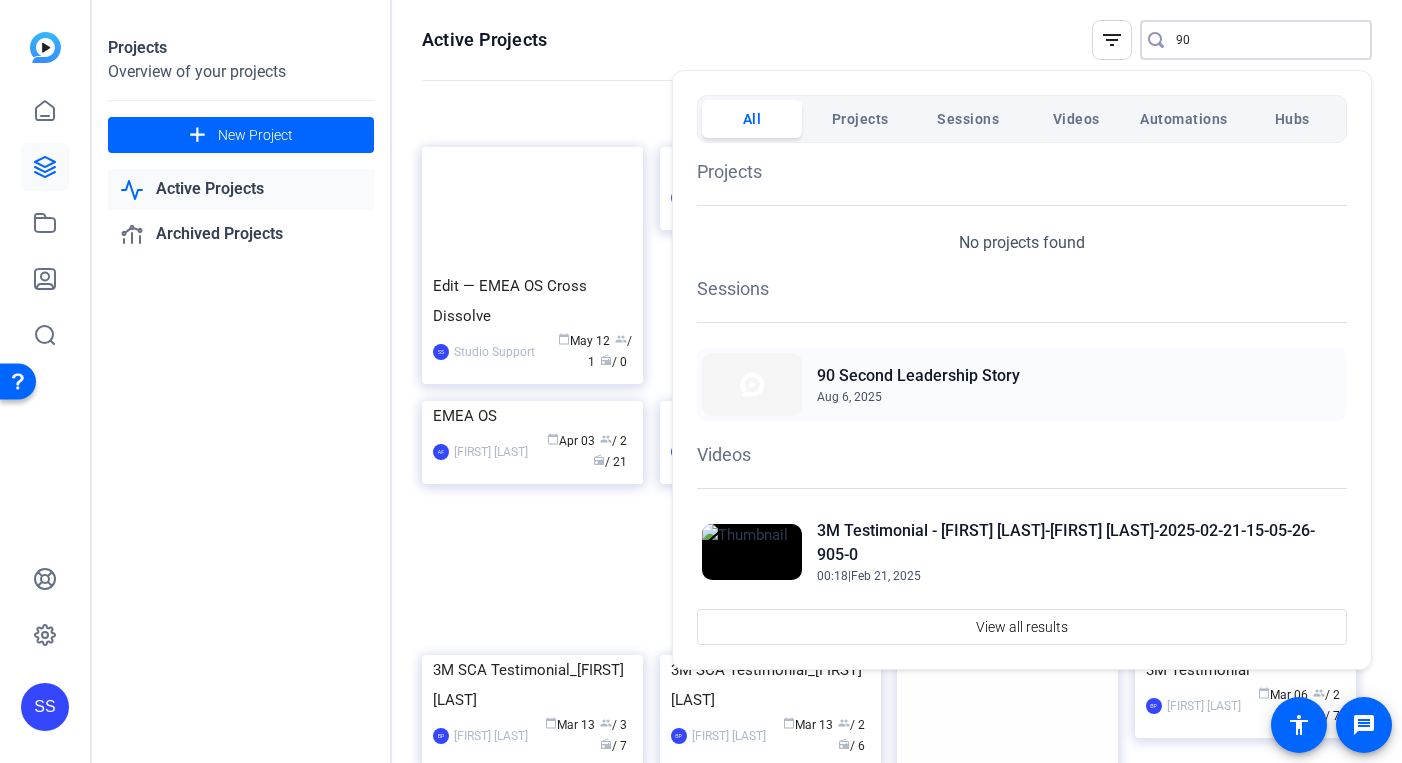 type on "90" 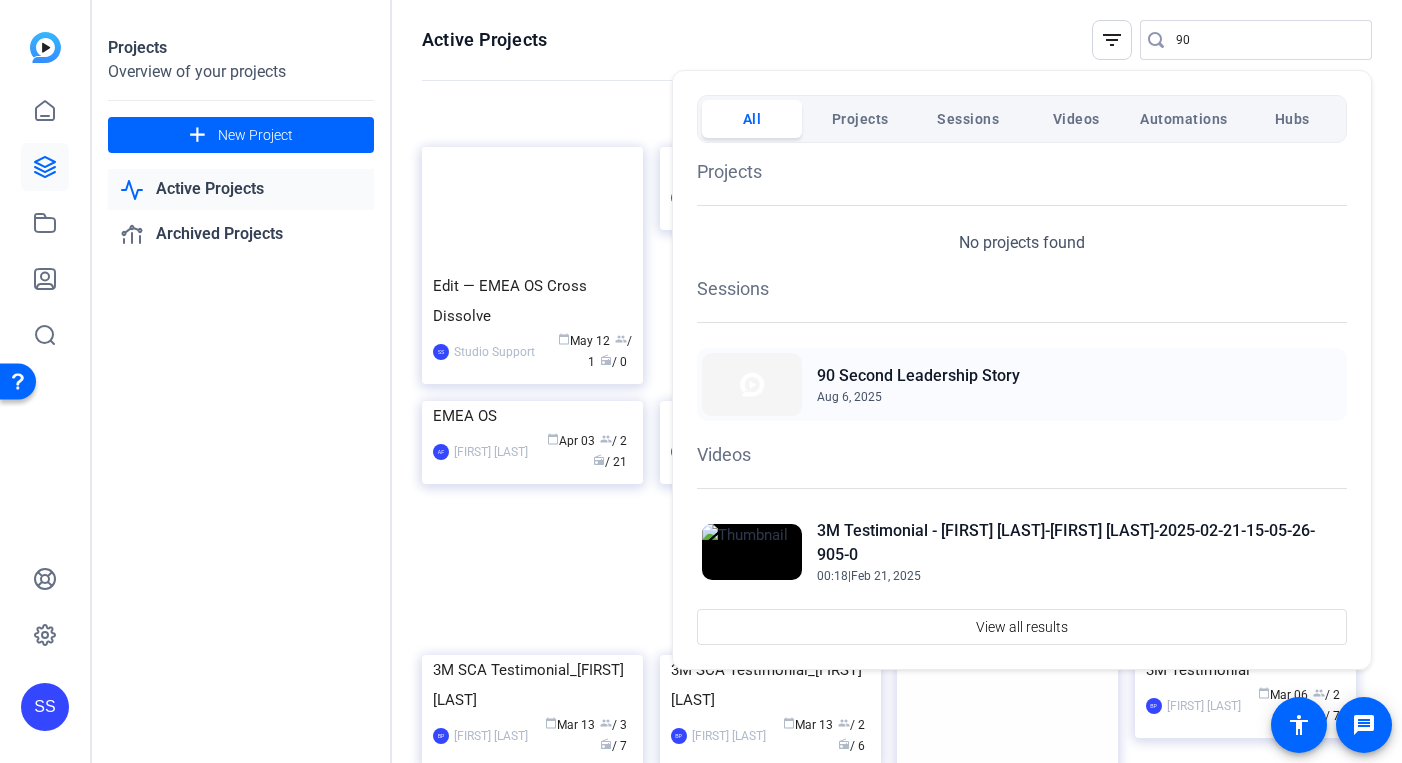 click on "90 Second Leadership Story" 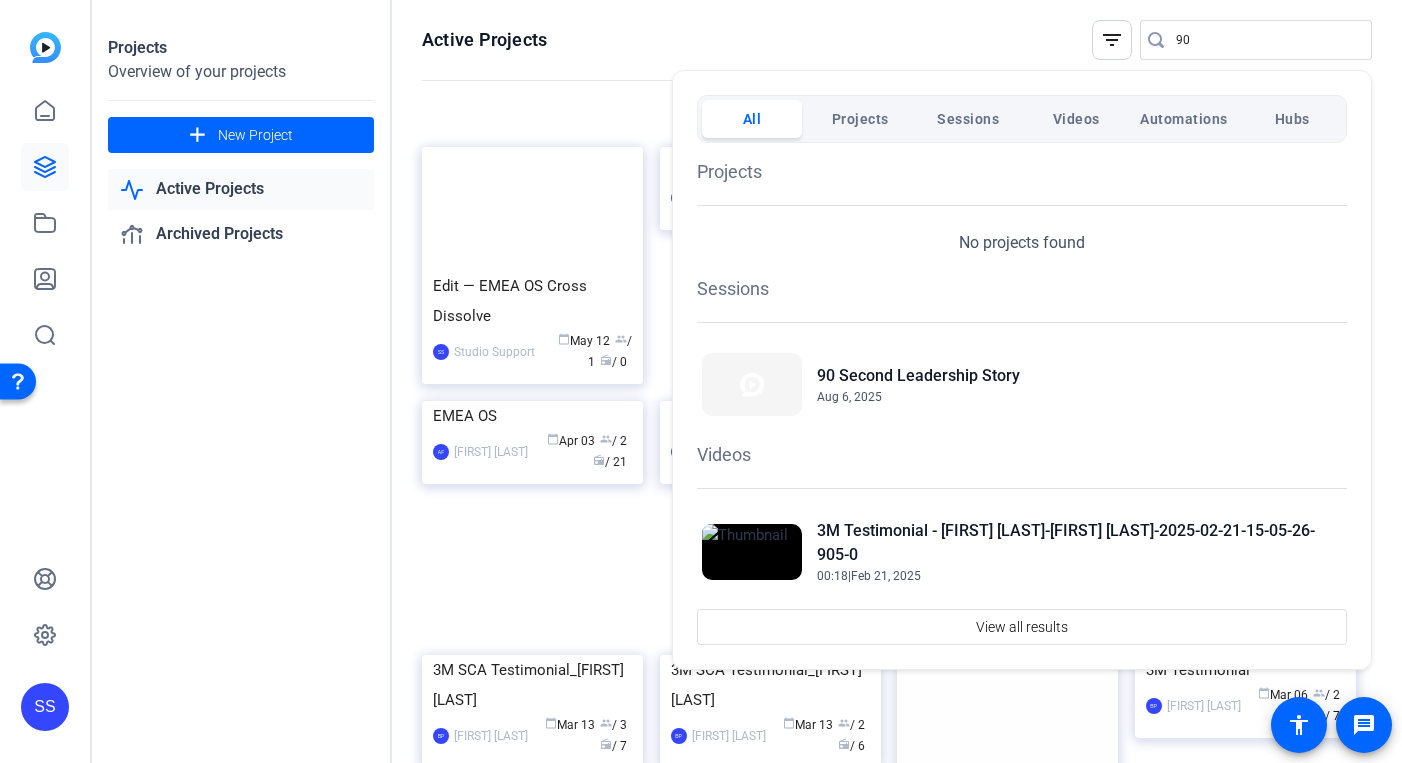 click at bounding box center (701, 381) 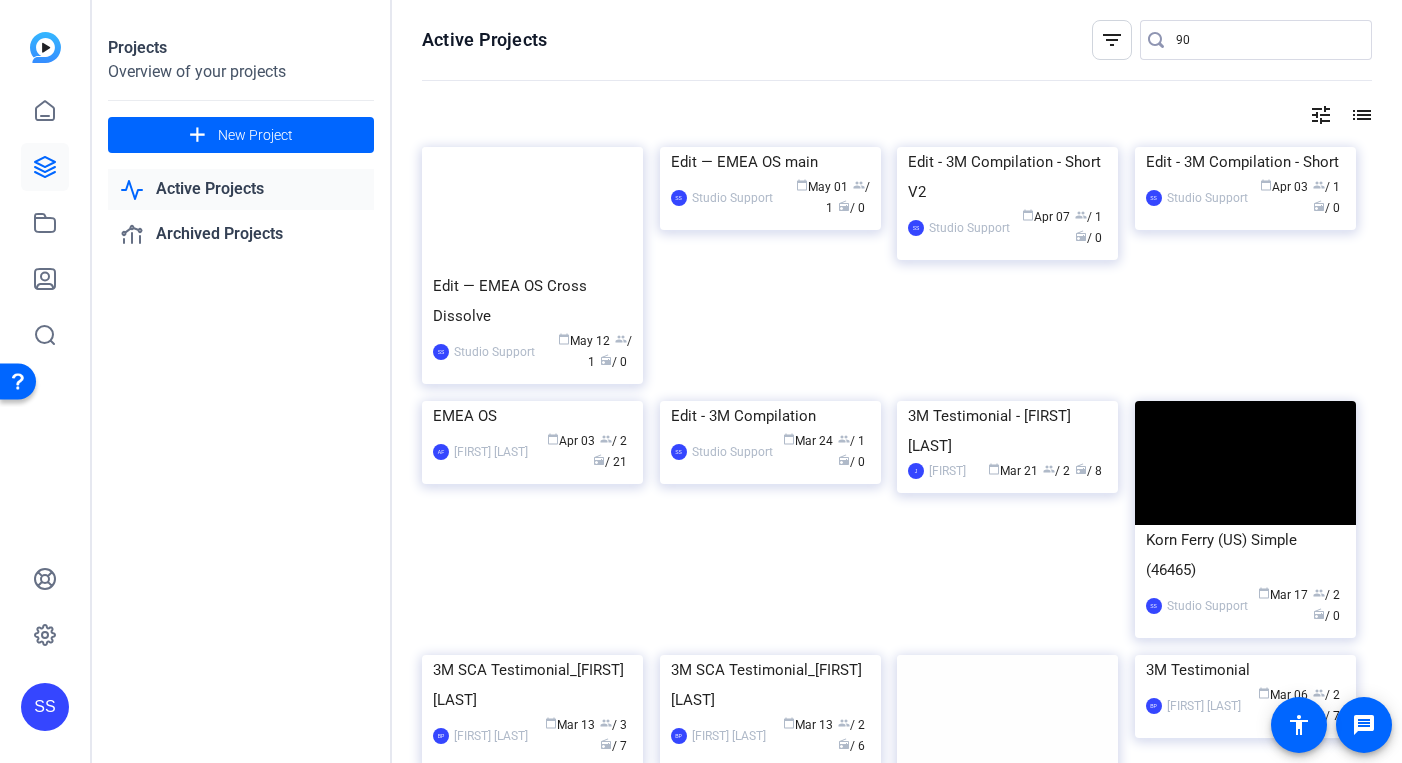 click on "SS" 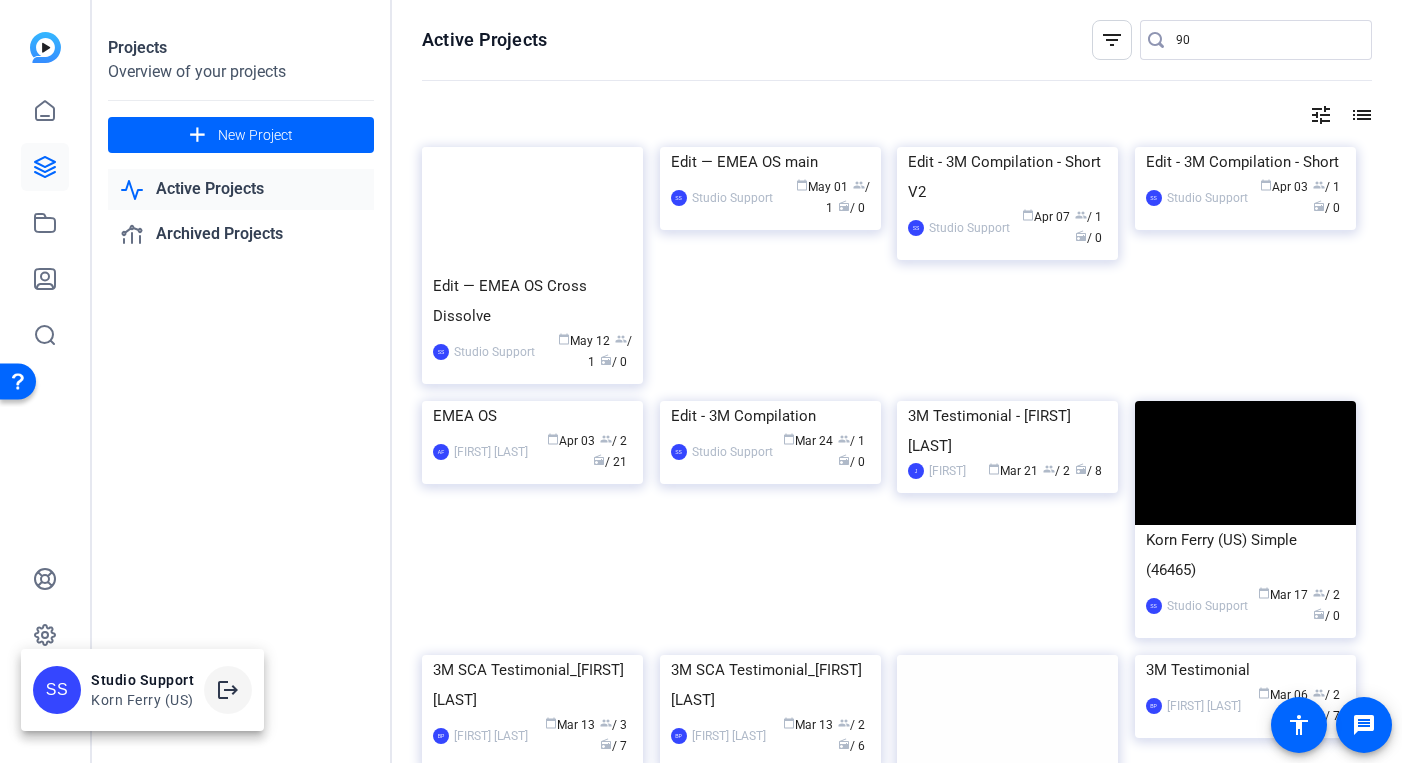 click at bounding box center [228, 690] 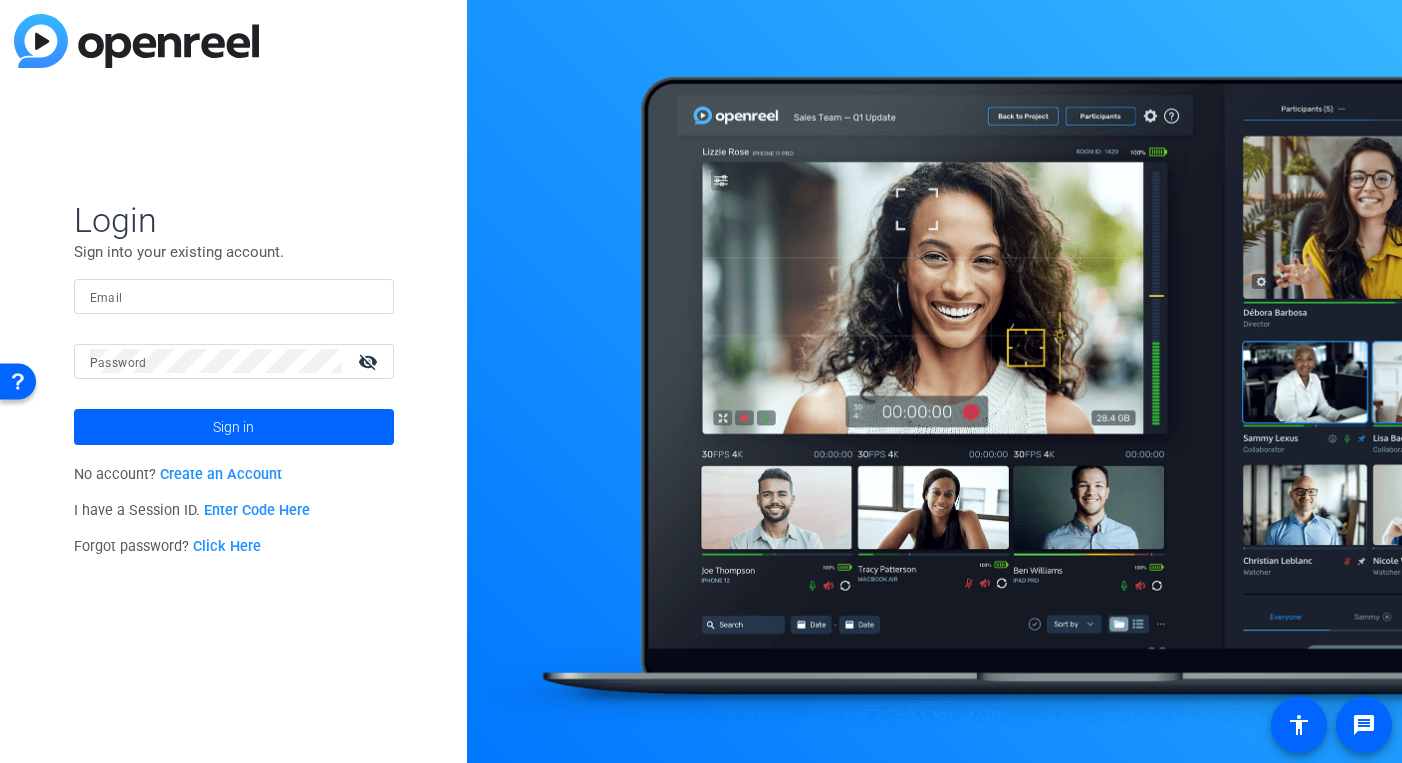 click on "Email" at bounding box center [234, 296] 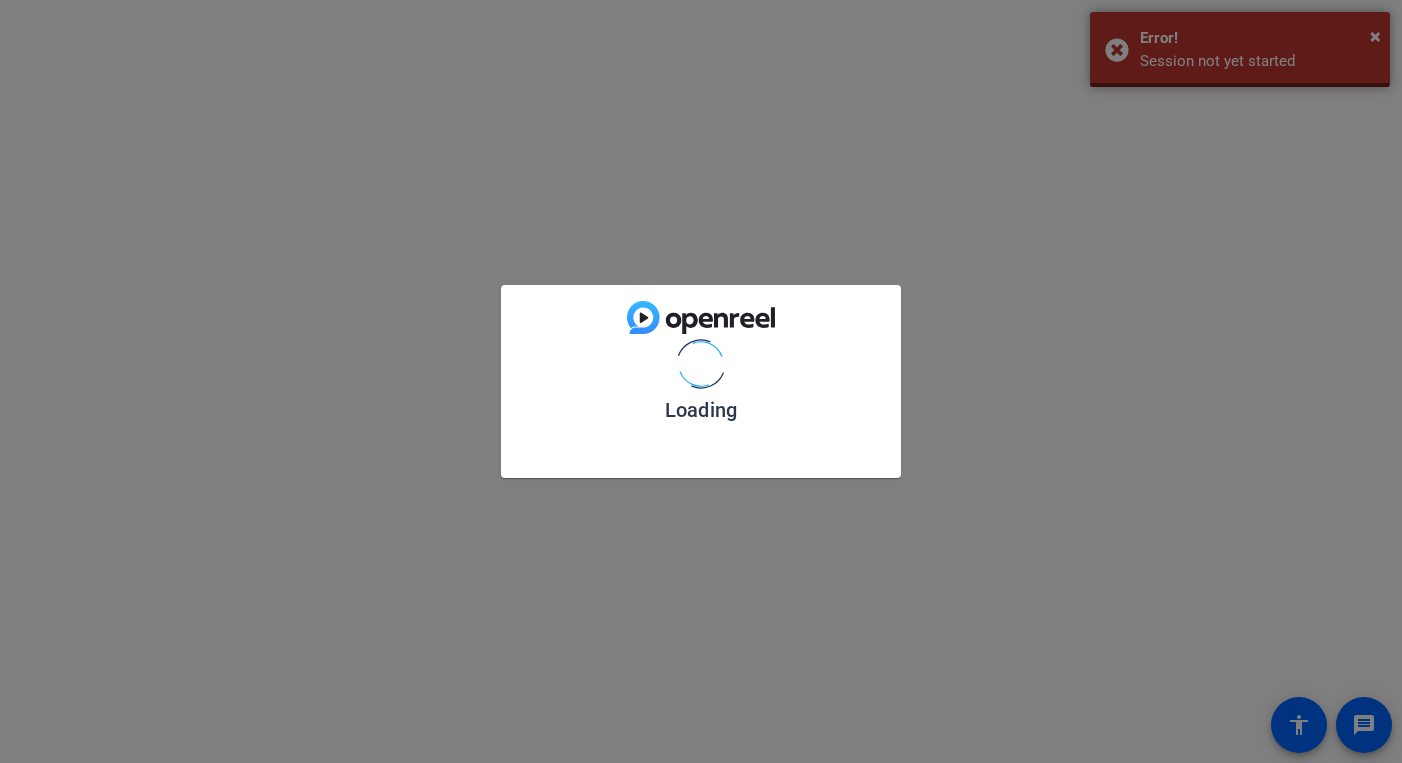 scroll, scrollTop: 0, scrollLeft: 0, axis: both 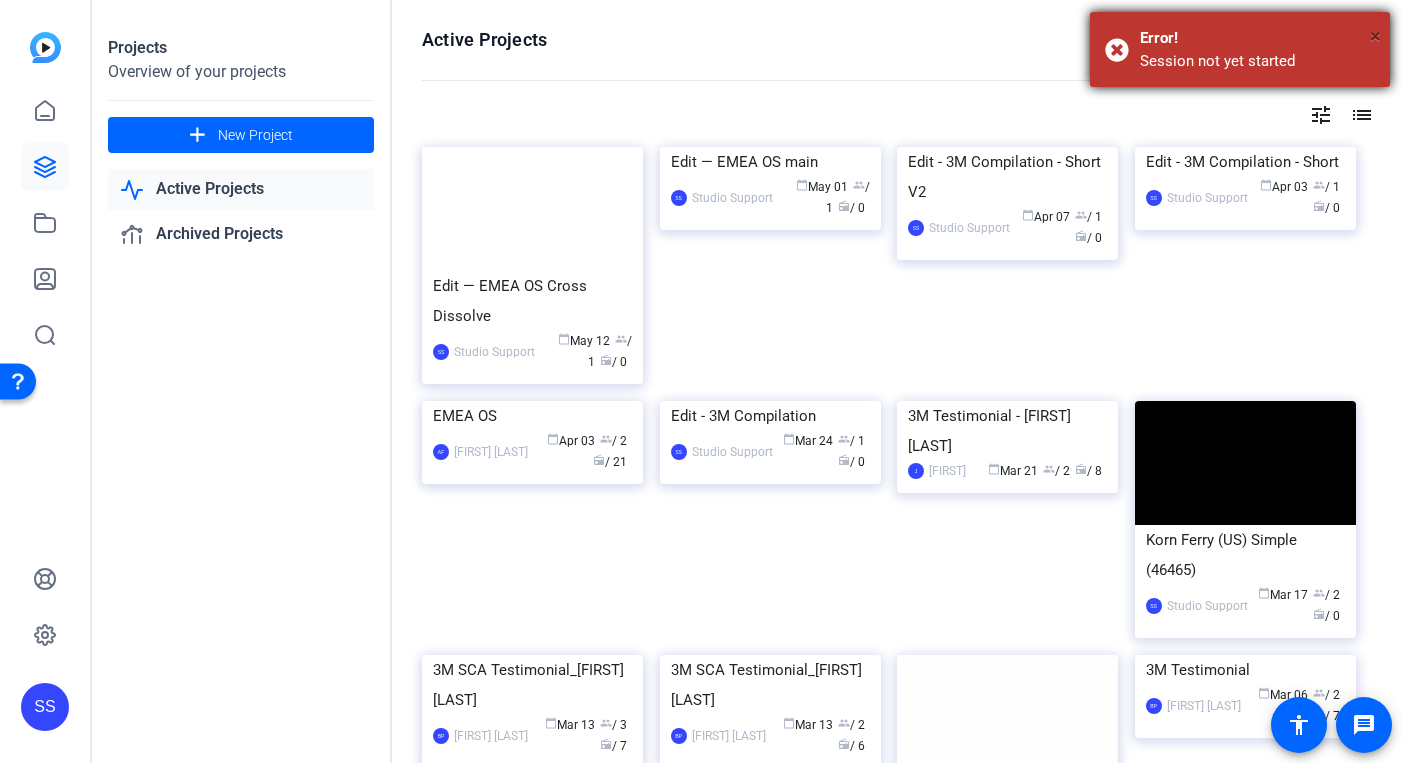 click on "×" at bounding box center (1375, 36) 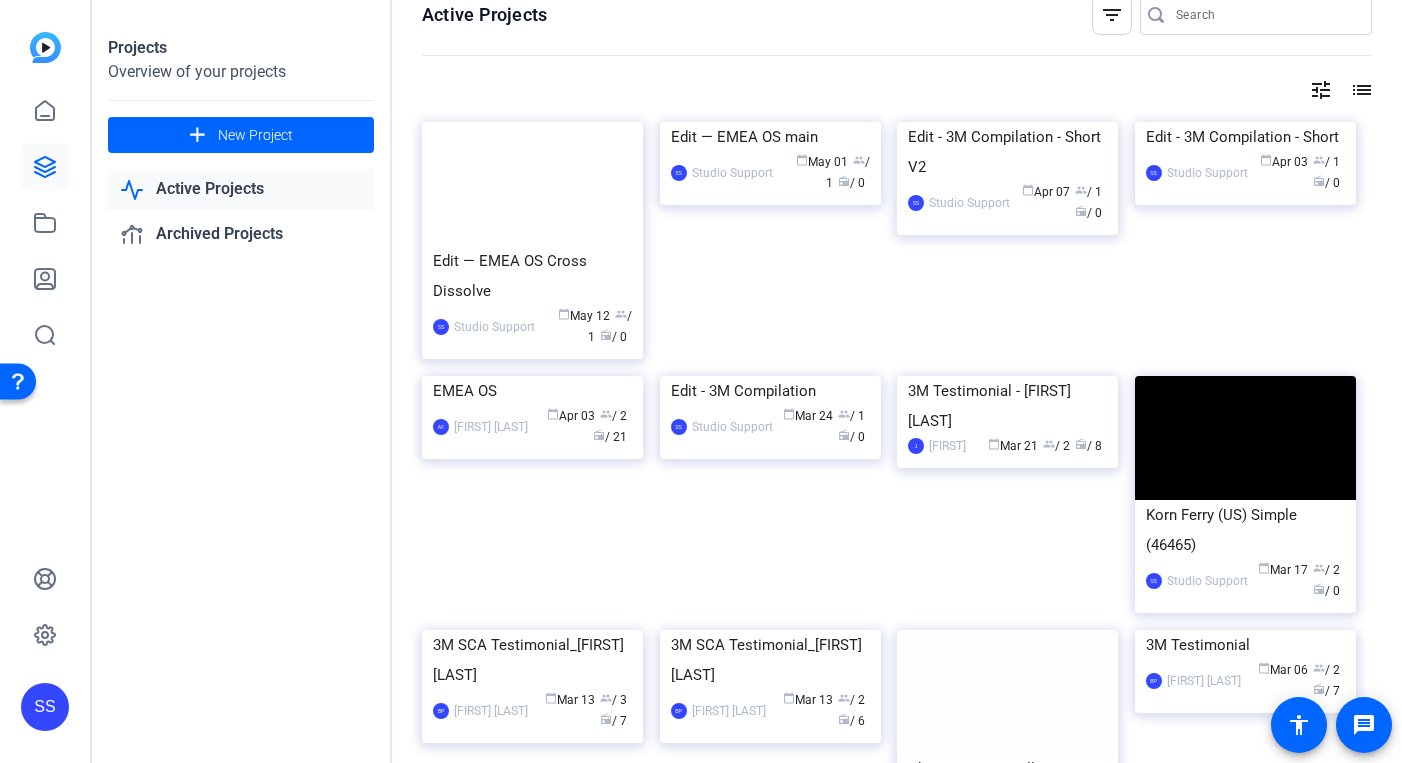 scroll, scrollTop: 0, scrollLeft: 0, axis: both 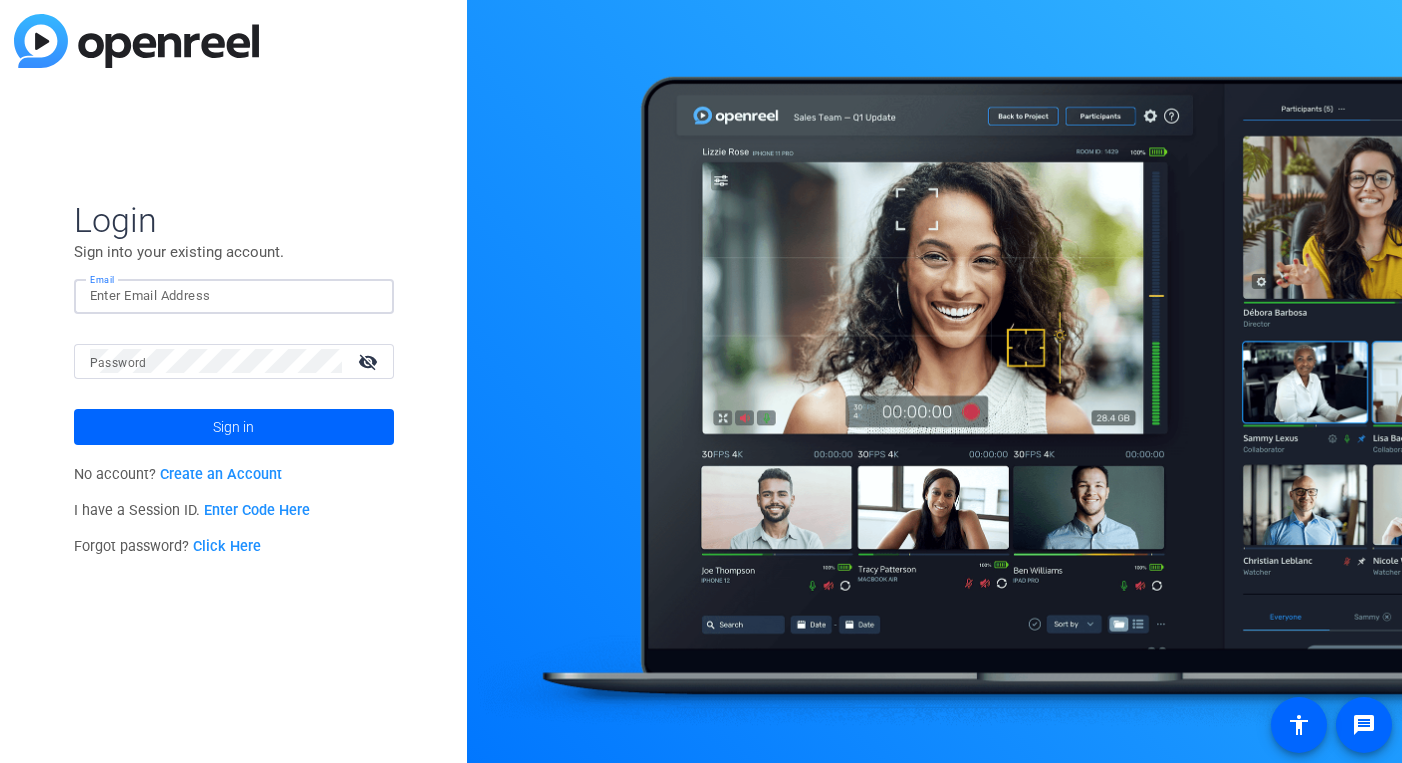 click on "Email" at bounding box center [234, 296] 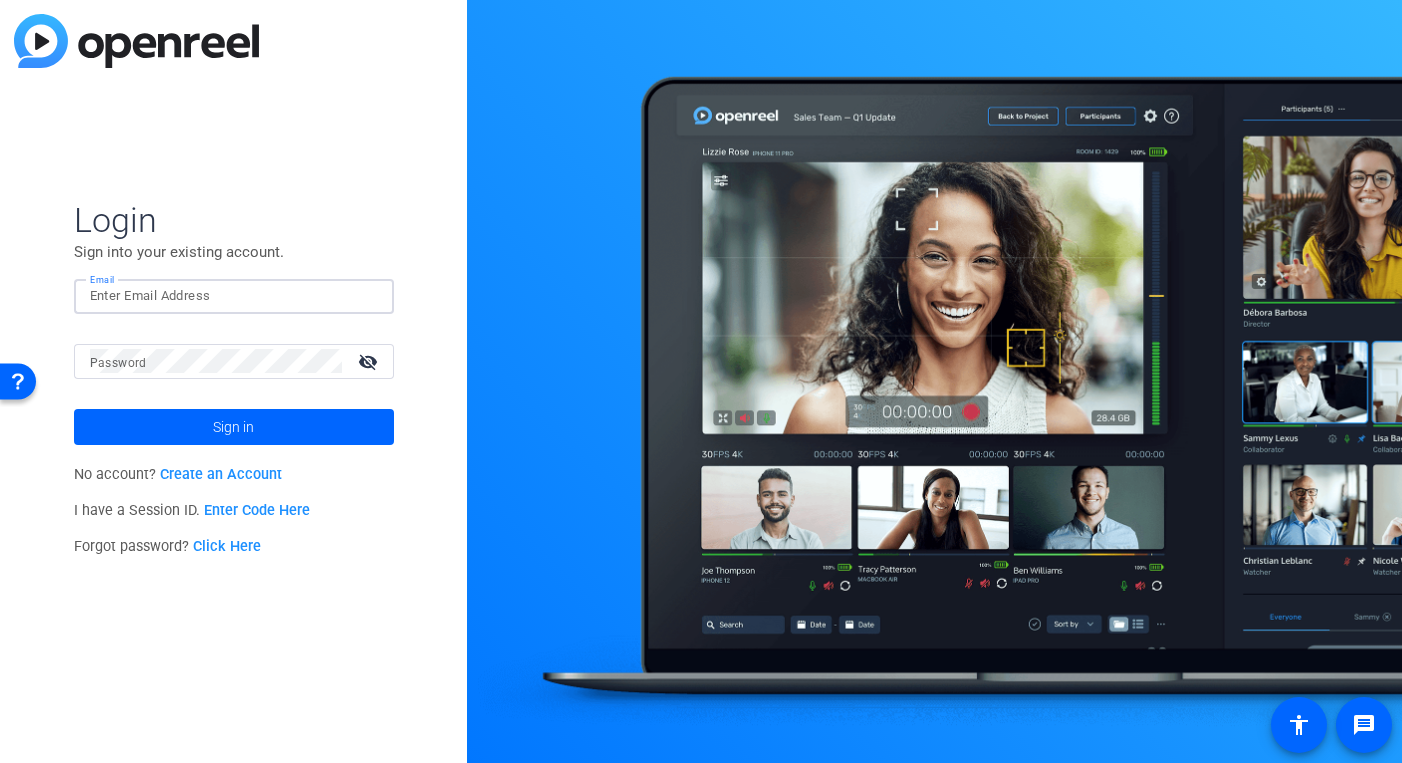 click 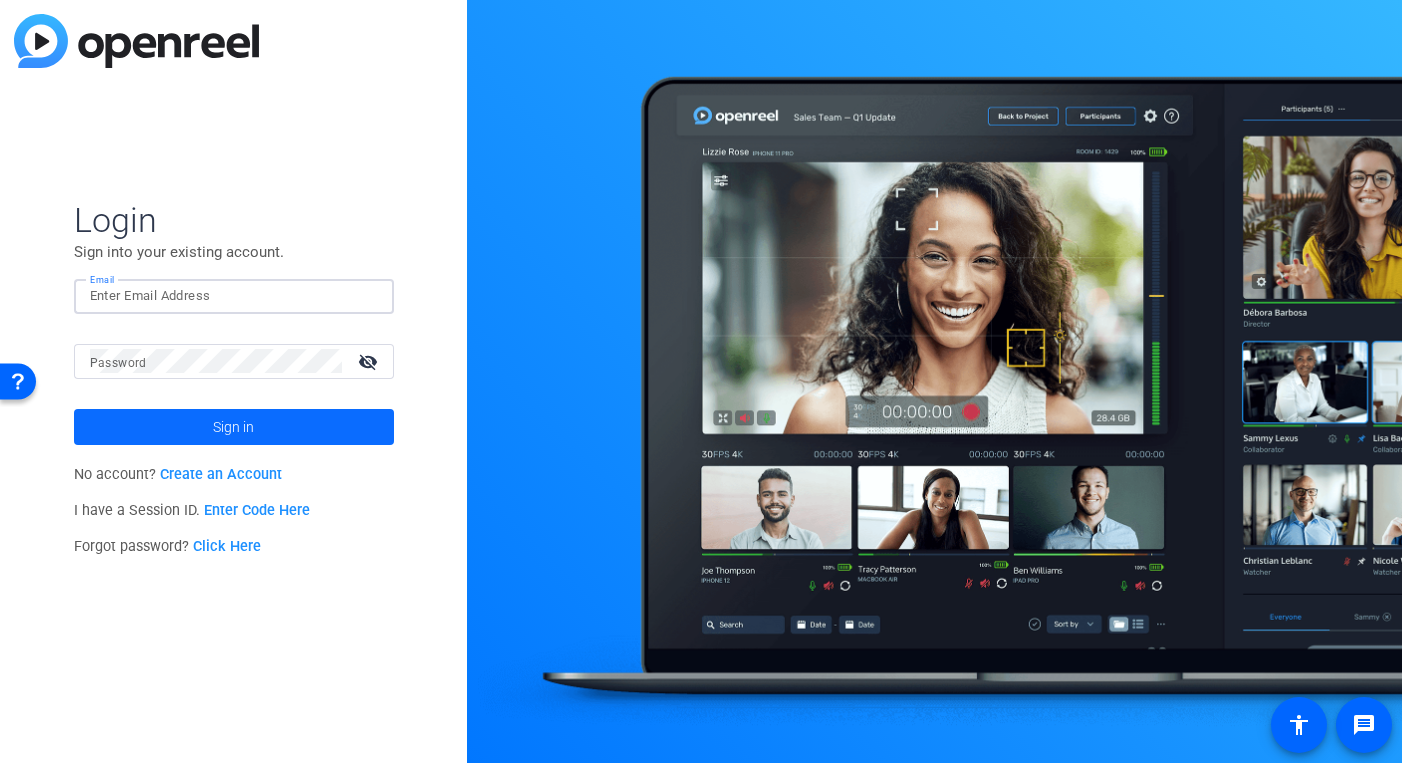 type on "studiosupport@openreel.com" 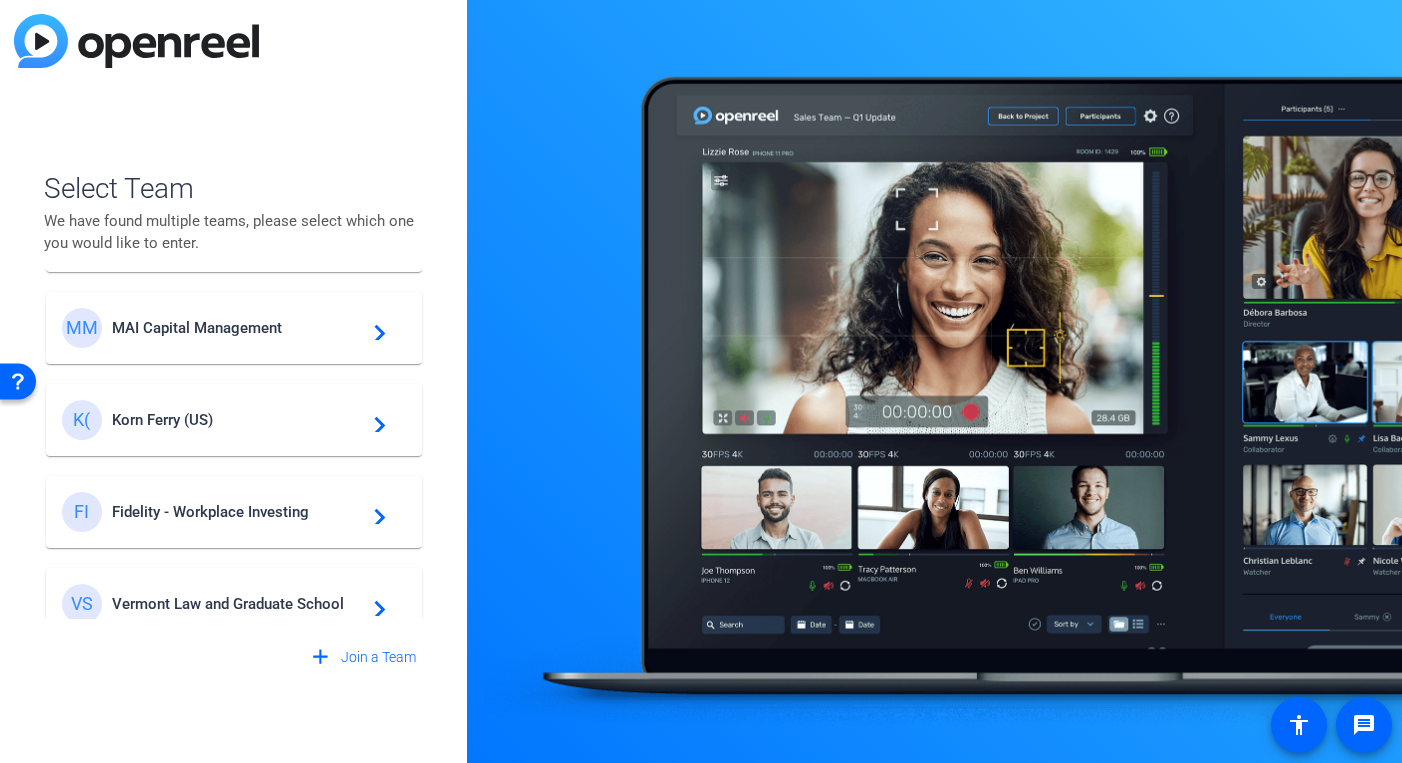 scroll, scrollTop: 382, scrollLeft: 0, axis: vertical 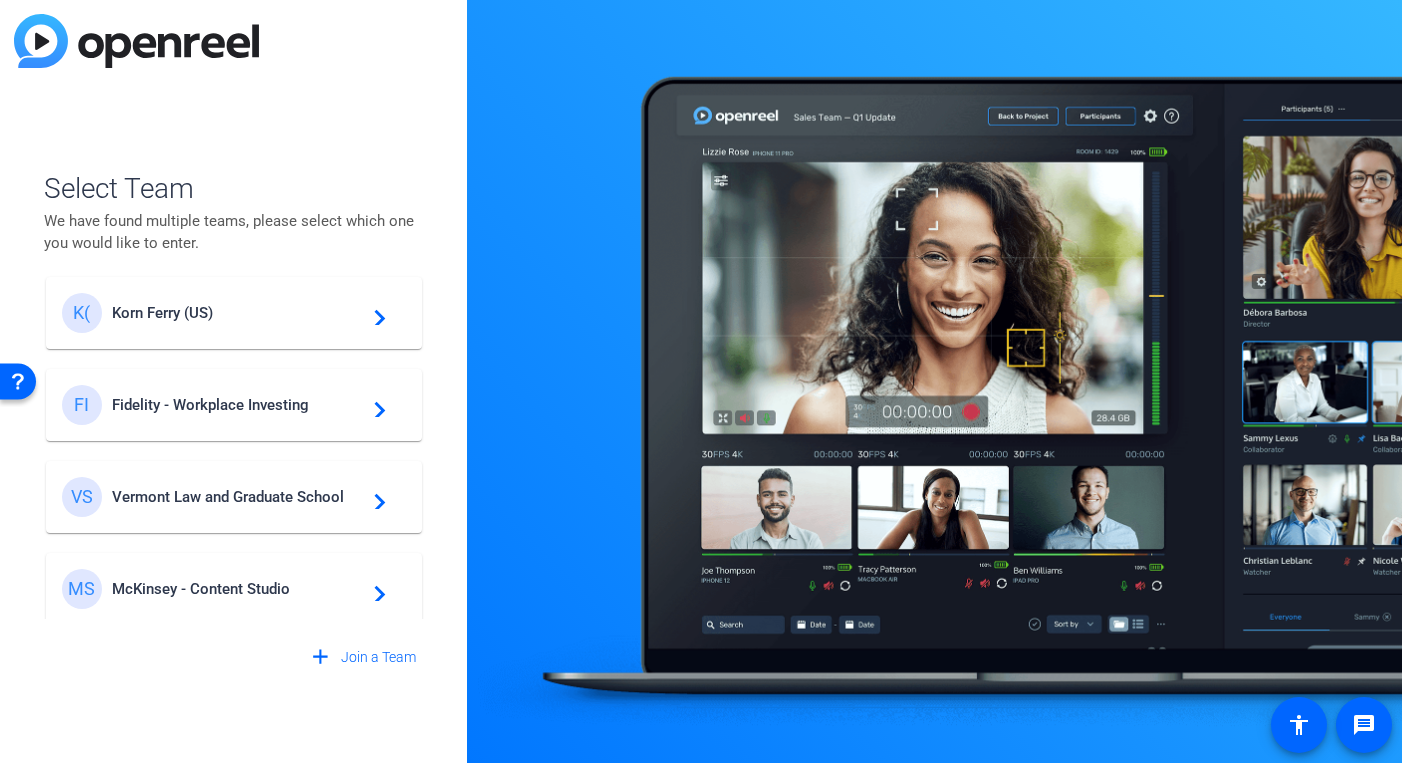 drag, startPoint x: 158, startPoint y: 427, endPoint x: 160, endPoint y: 417, distance: 10.198039 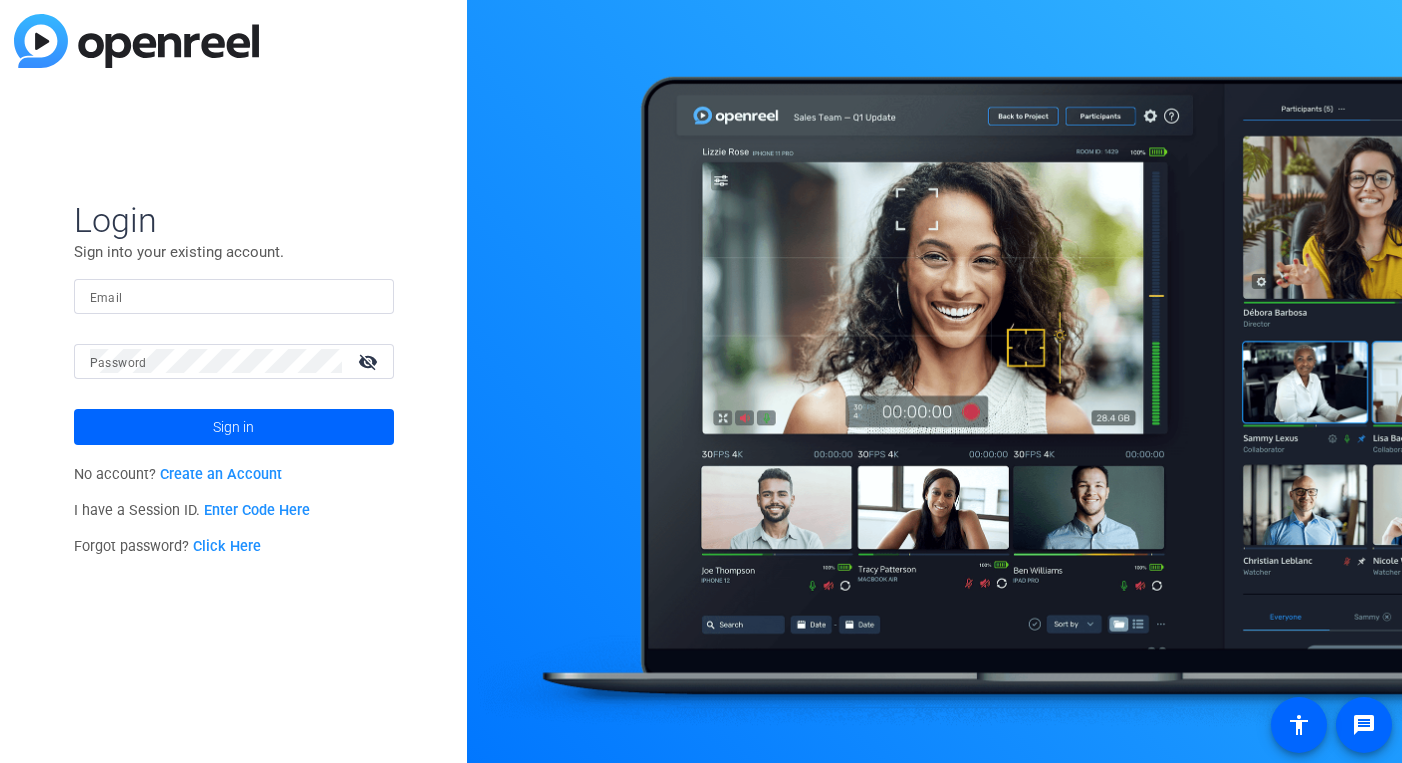scroll, scrollTop: 0, scrollLeft: 0, axis: both 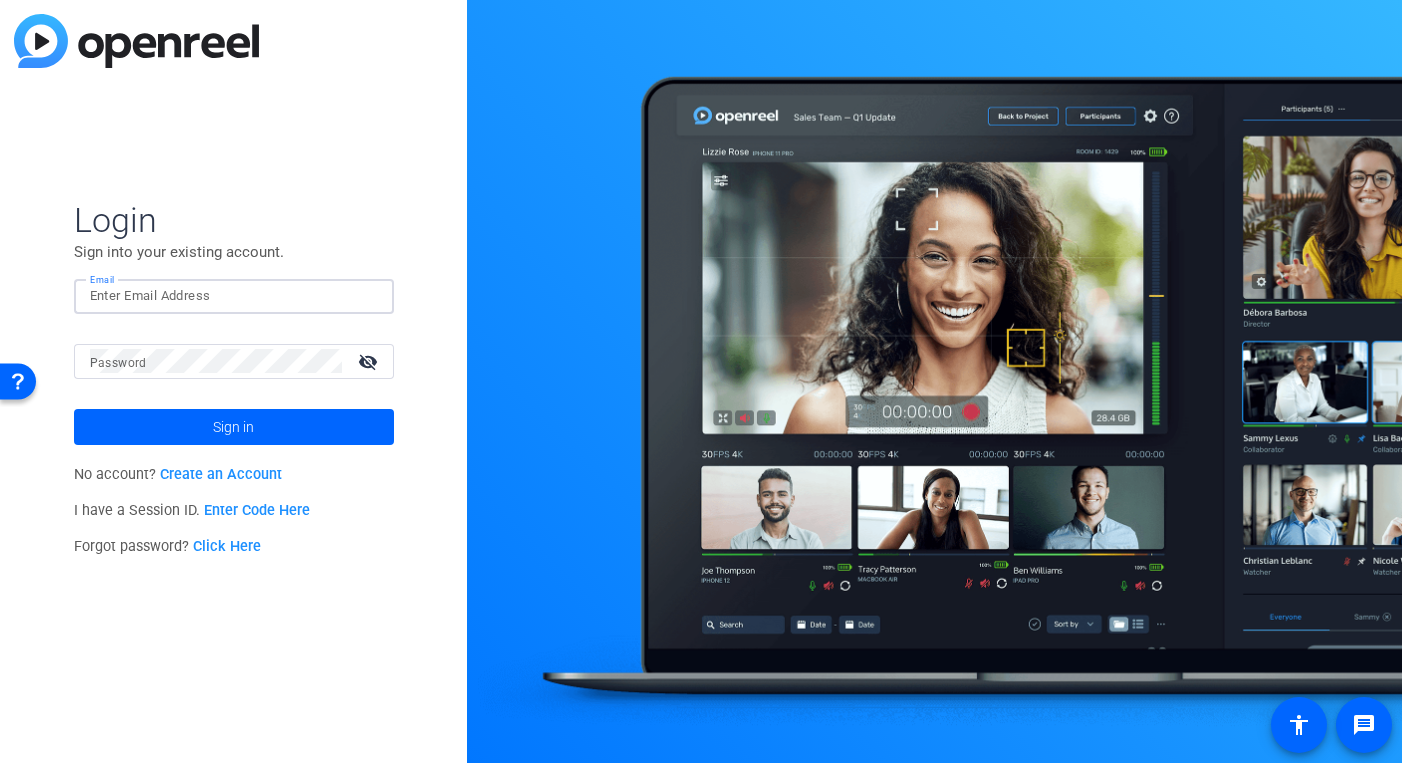 click 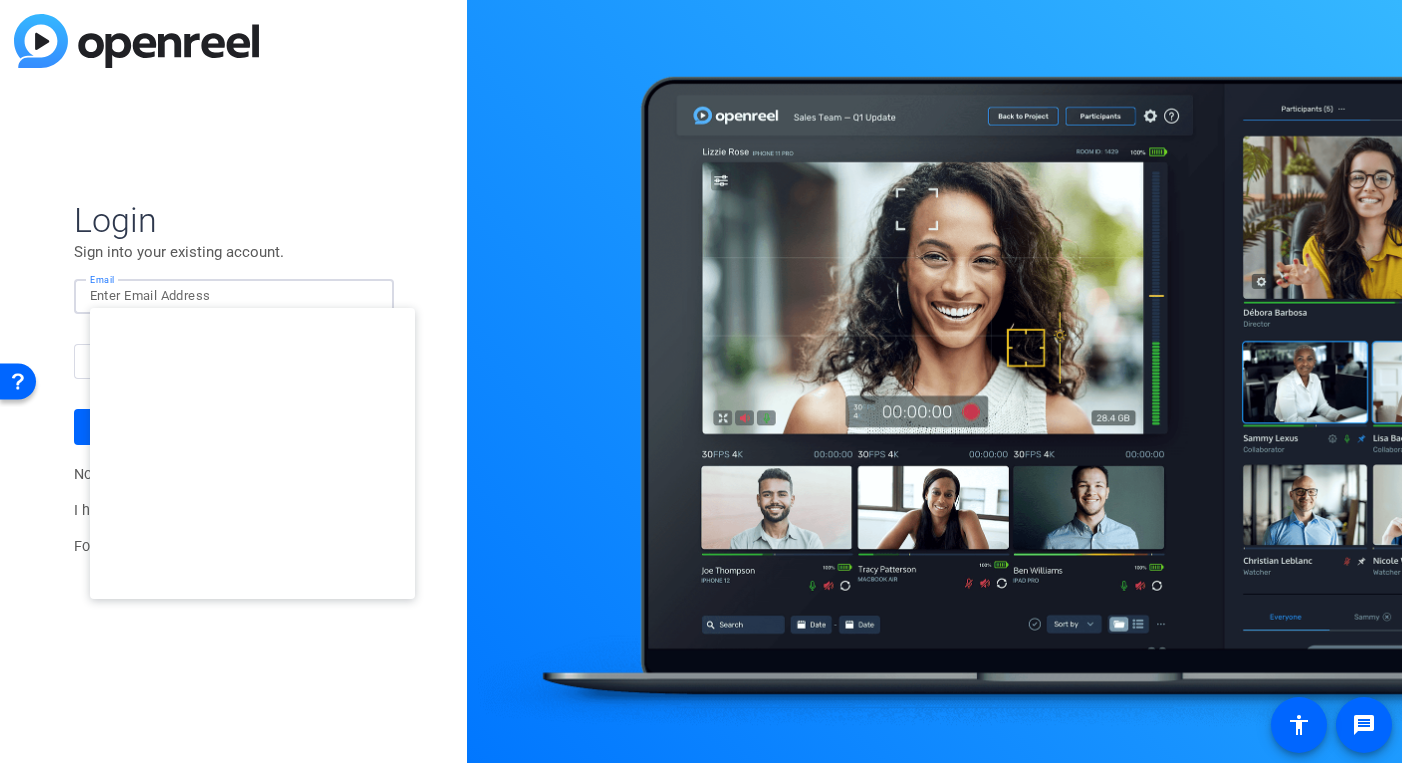 type on "smulligan@openreel.com" 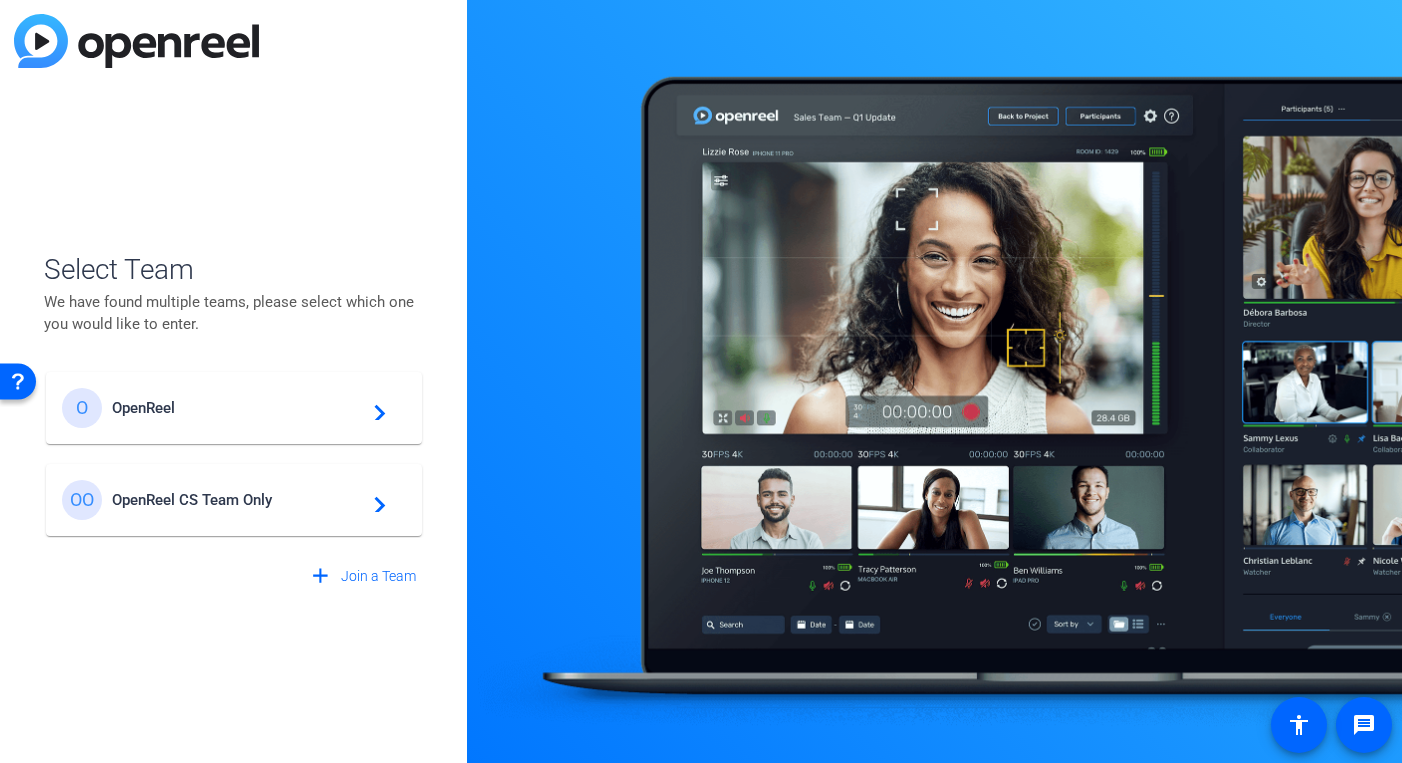 click on "O OpenReel  navigate_next" 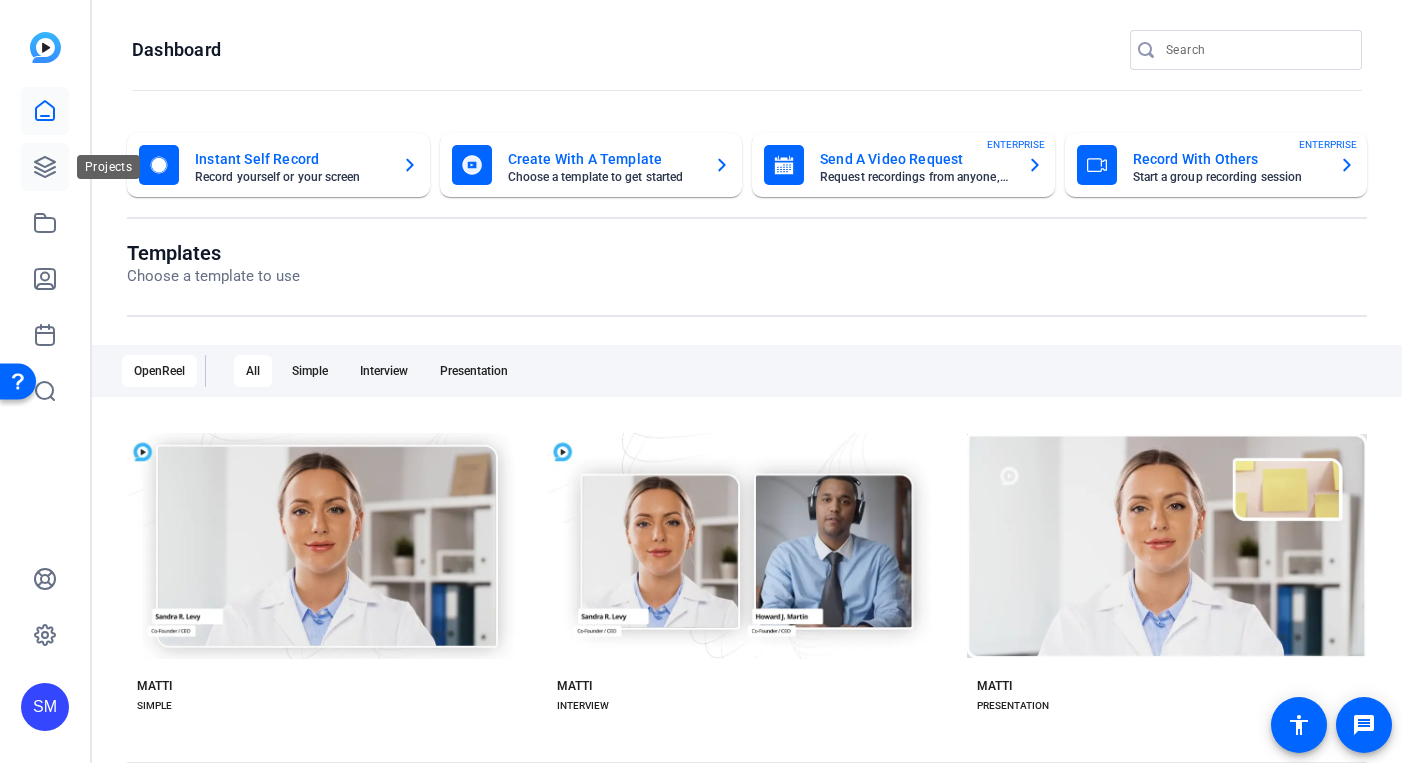 click 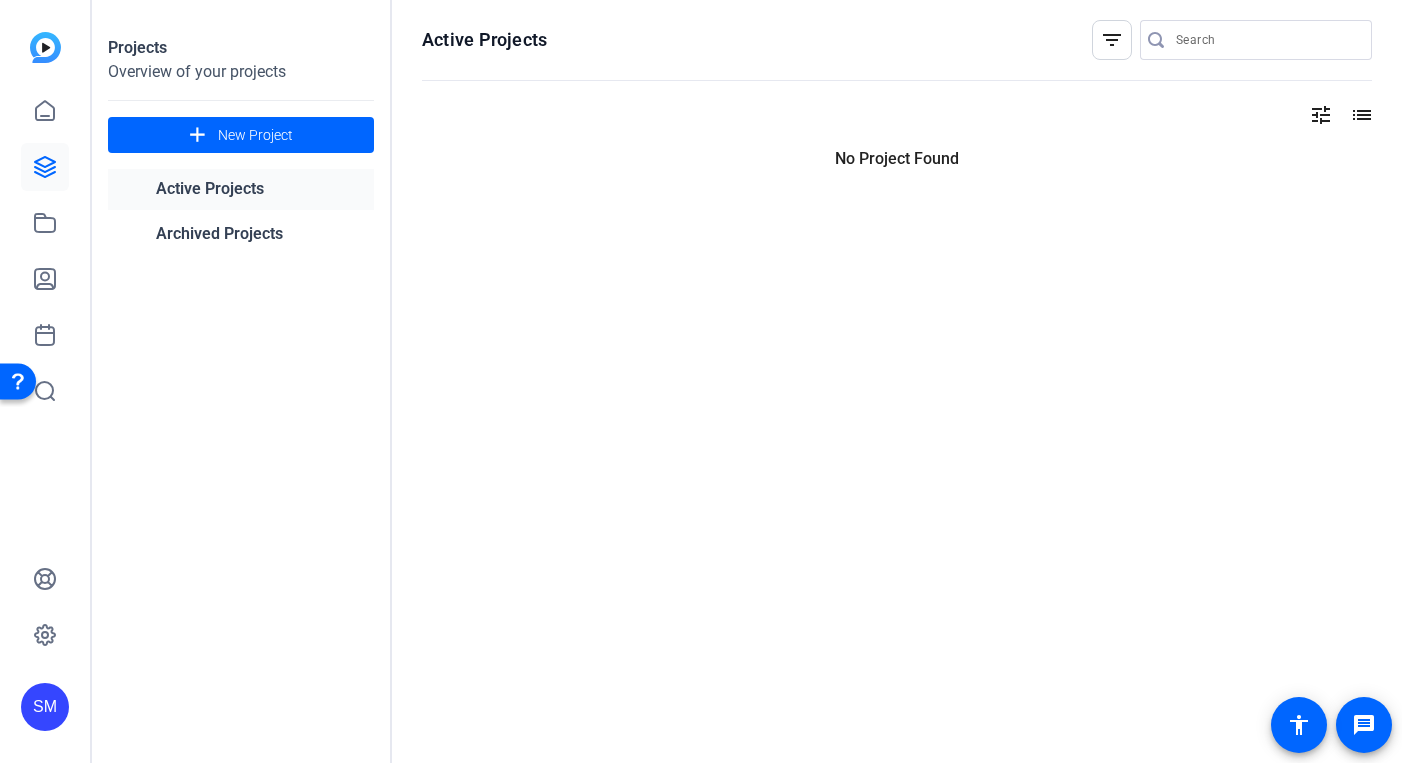click 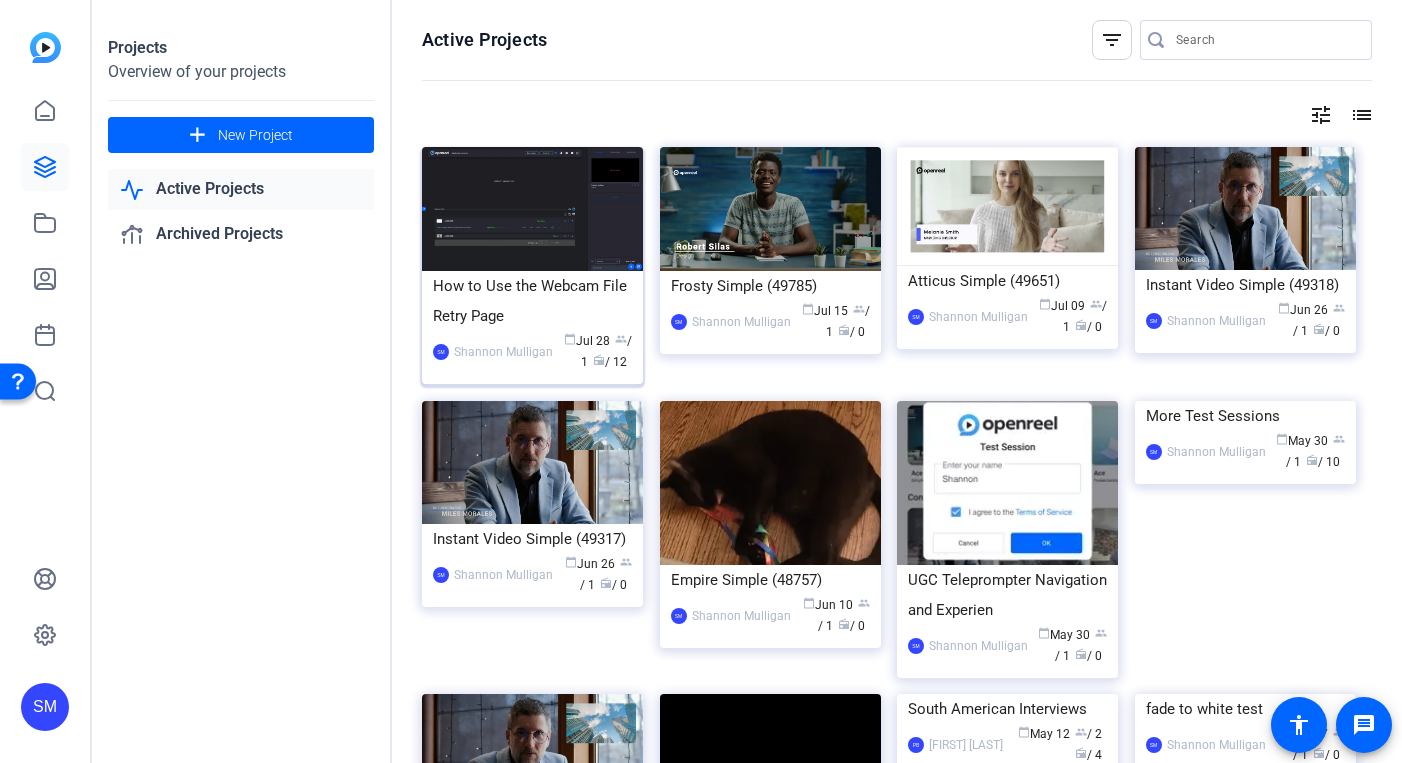 click on "How to Use the Webcam File Retry Page" 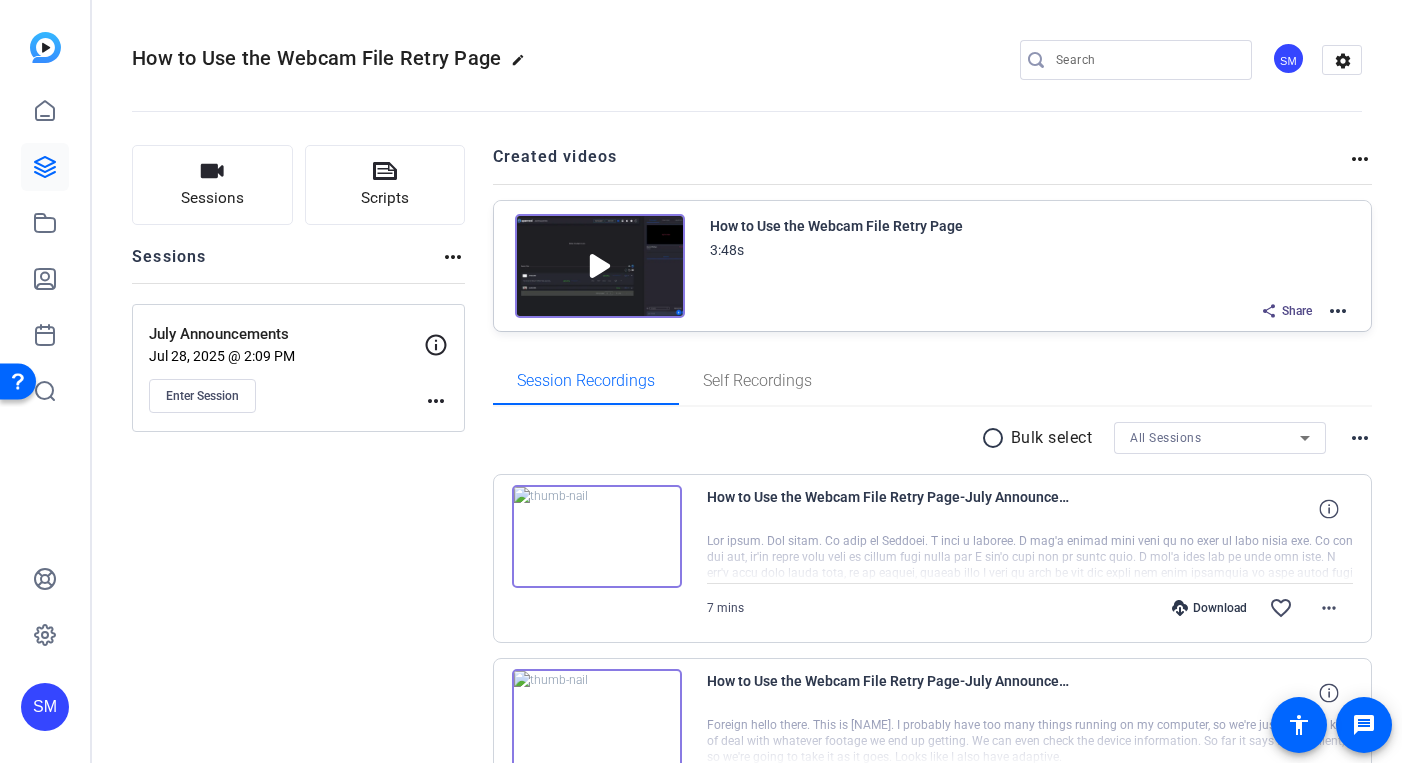 click on "SM" 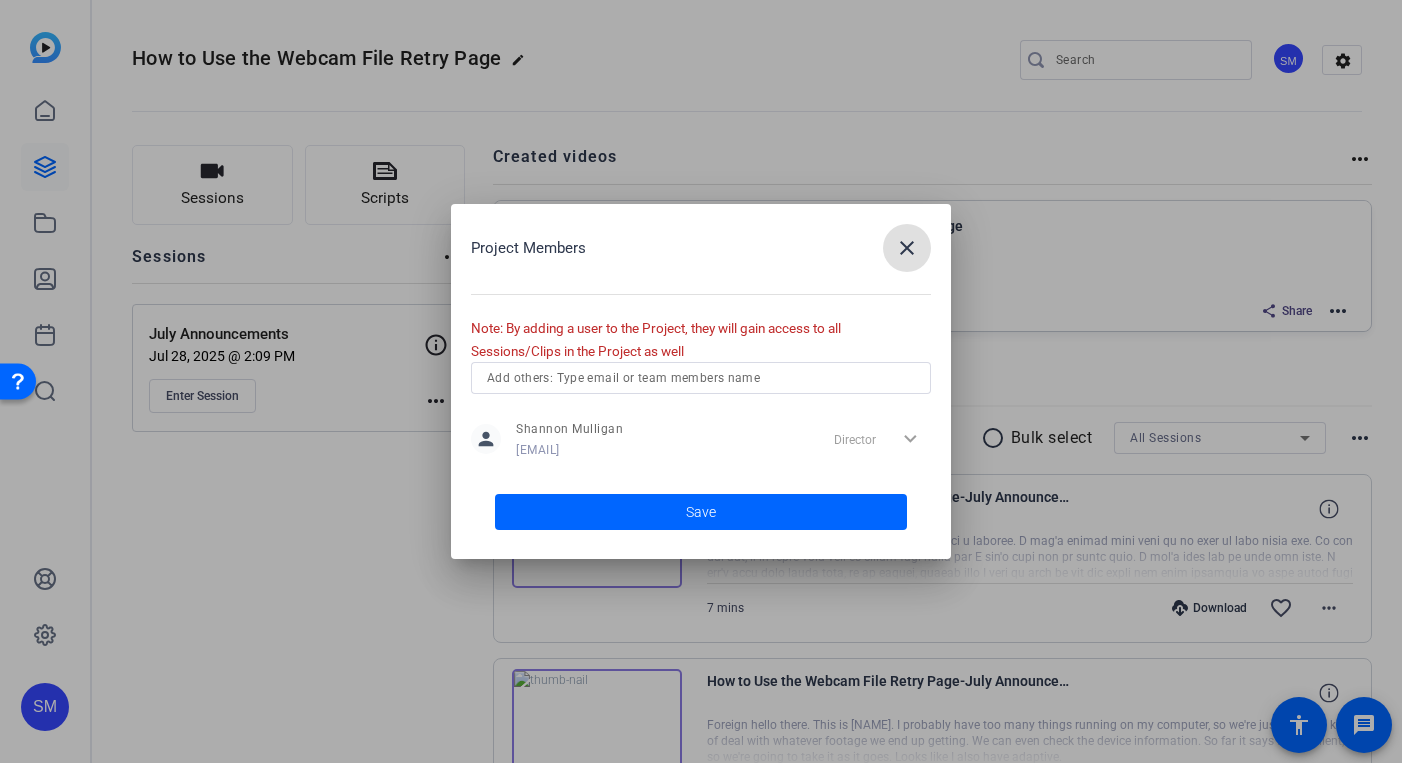 click on "close" at bounding box center (907, 248) 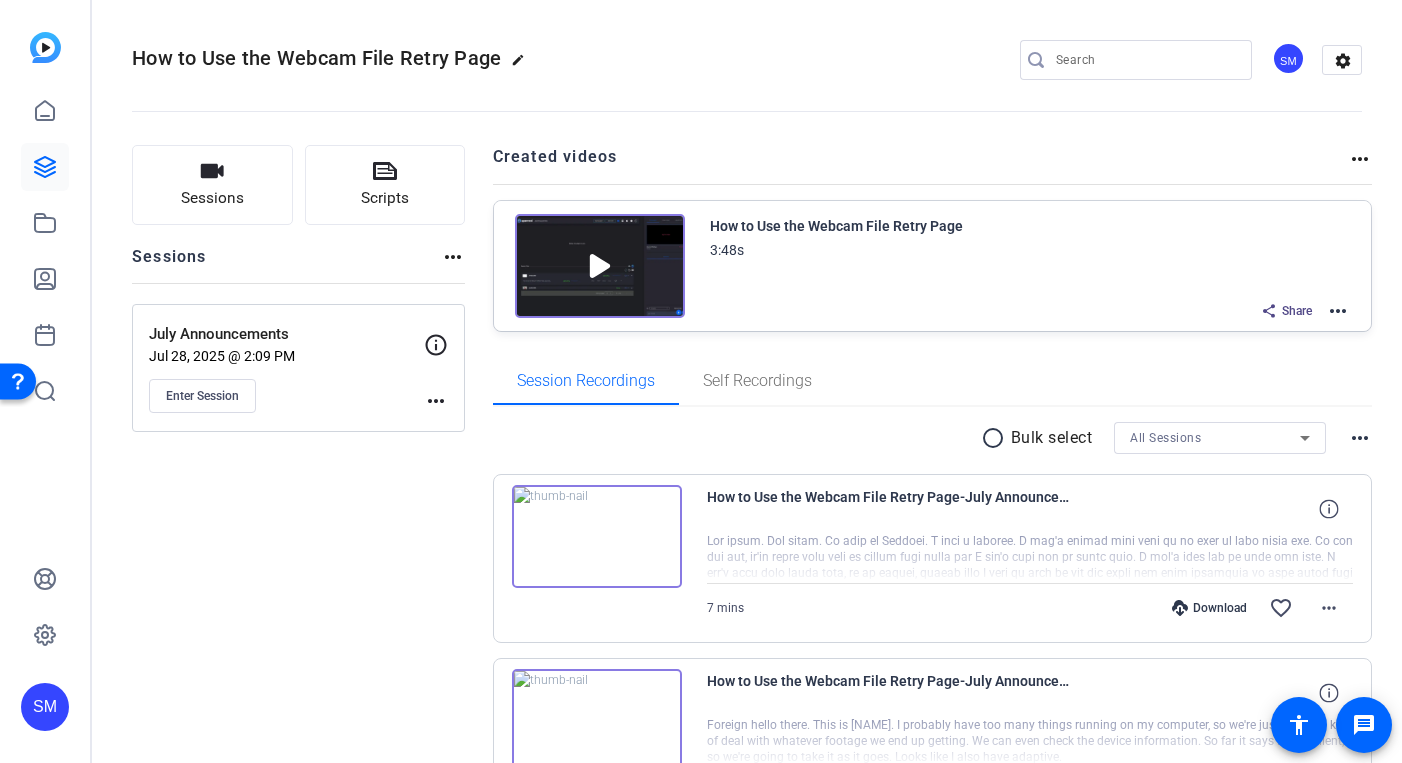click on "SM" 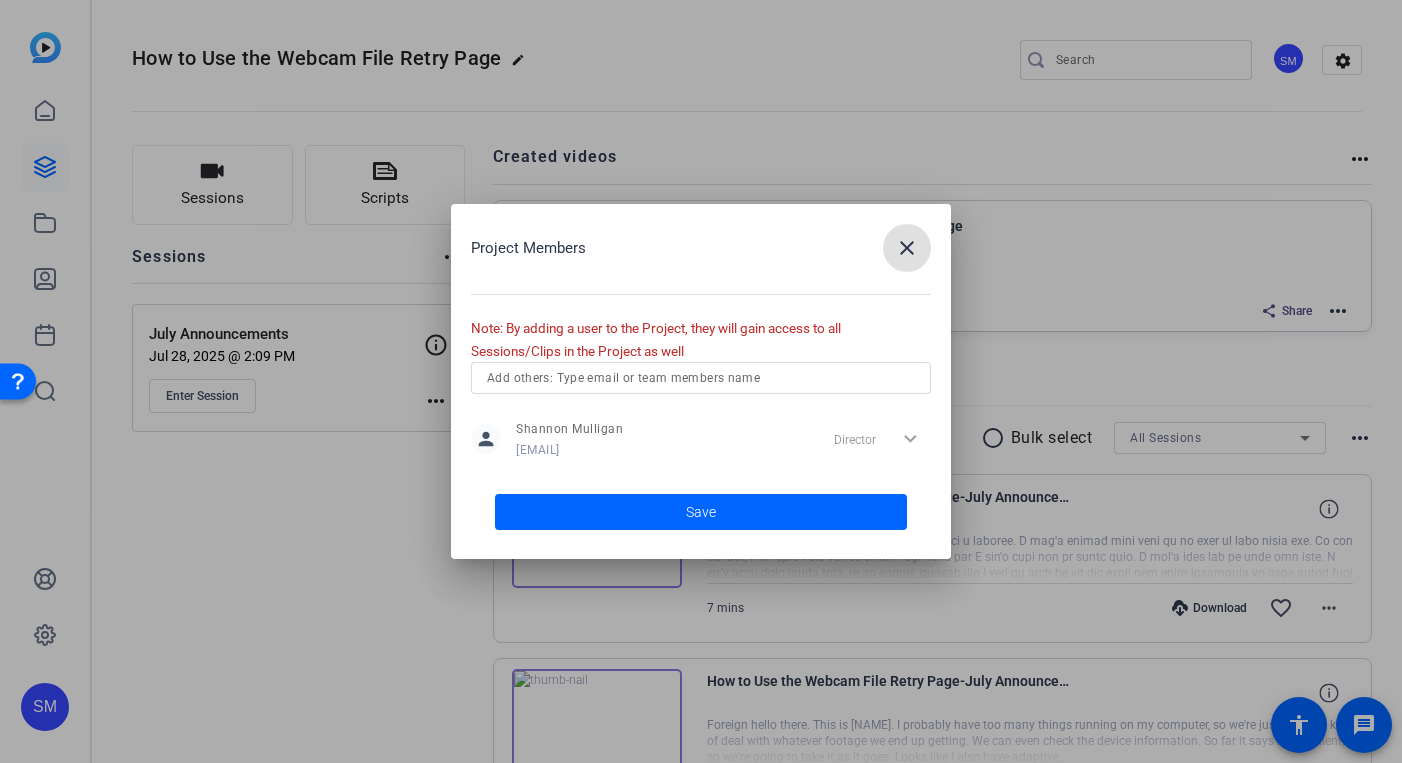 click on "Project Members  close" at bounding box center (701, 248) 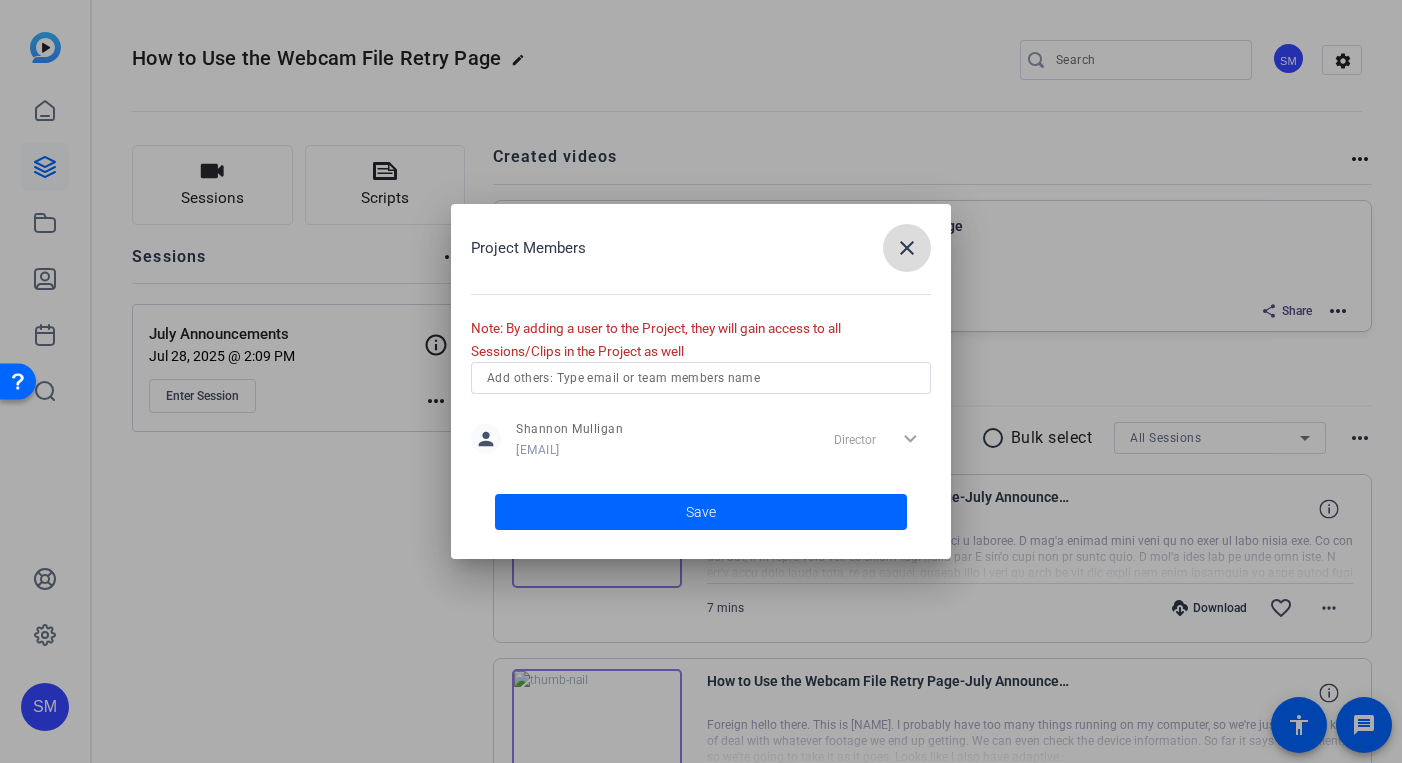 click on "close" at bounding box center [907, 248] 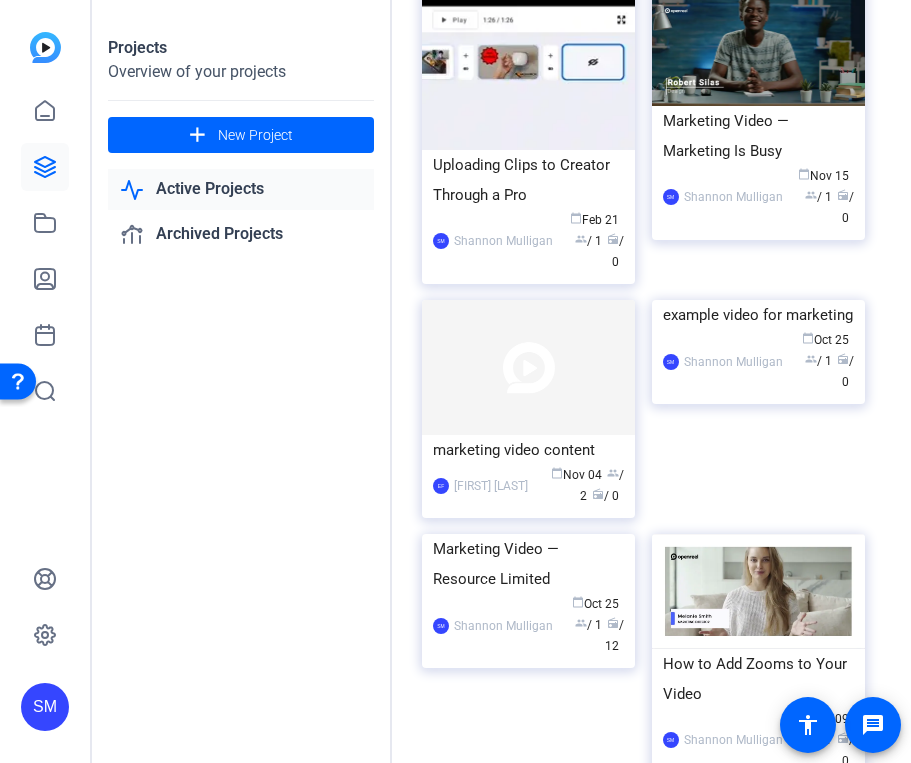 scroll, scrollTop: 2271, scrollLeft: 0, axis: vertical 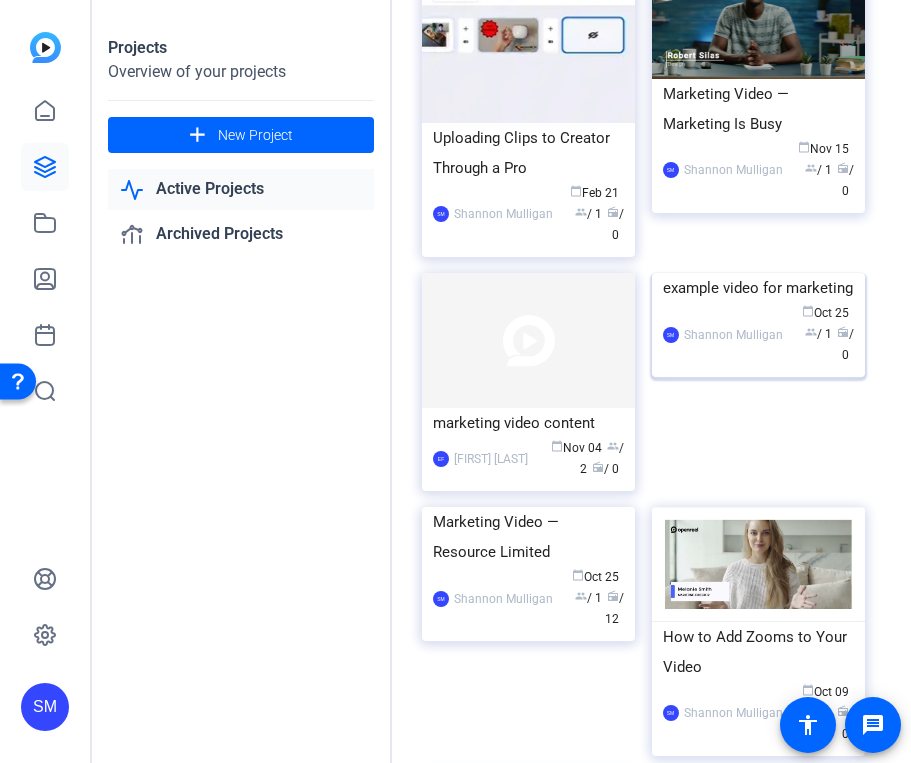 click 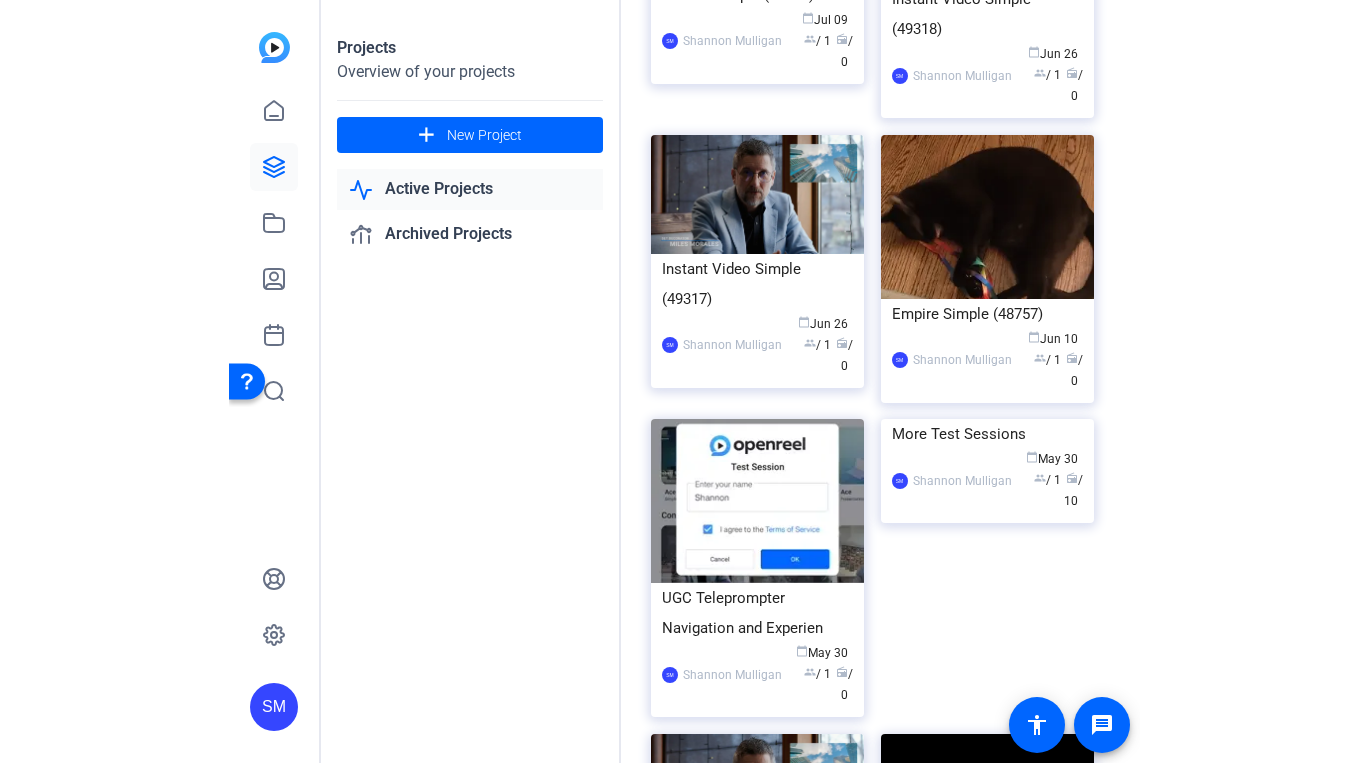 scroll, scrollTop: 587, scrollLeft: 0, axis: vertical 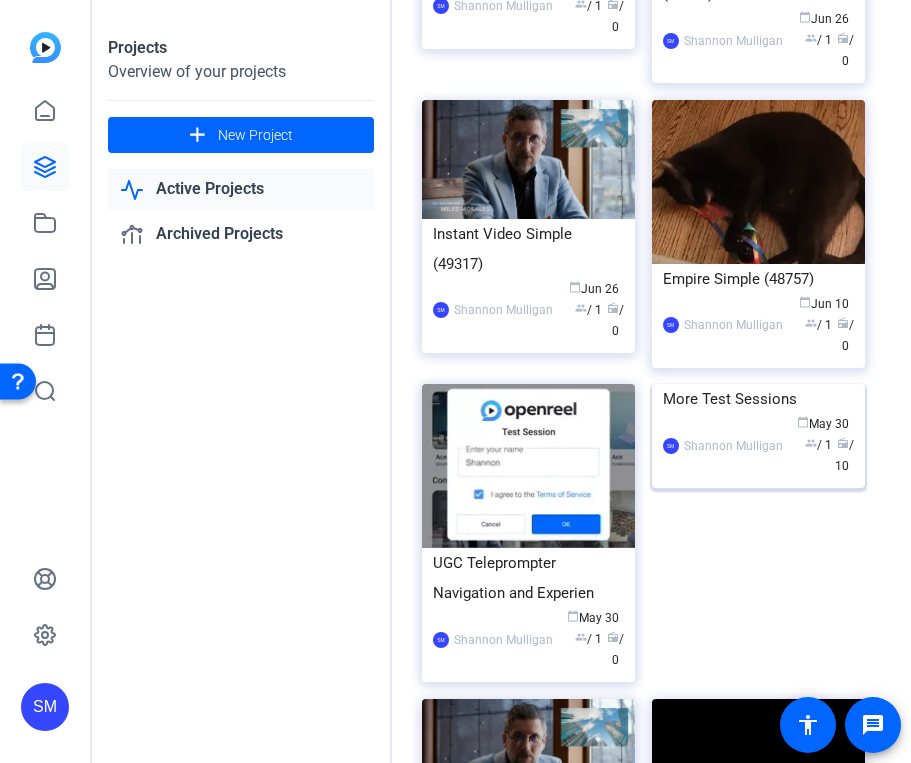 click on "More Test Sessions" 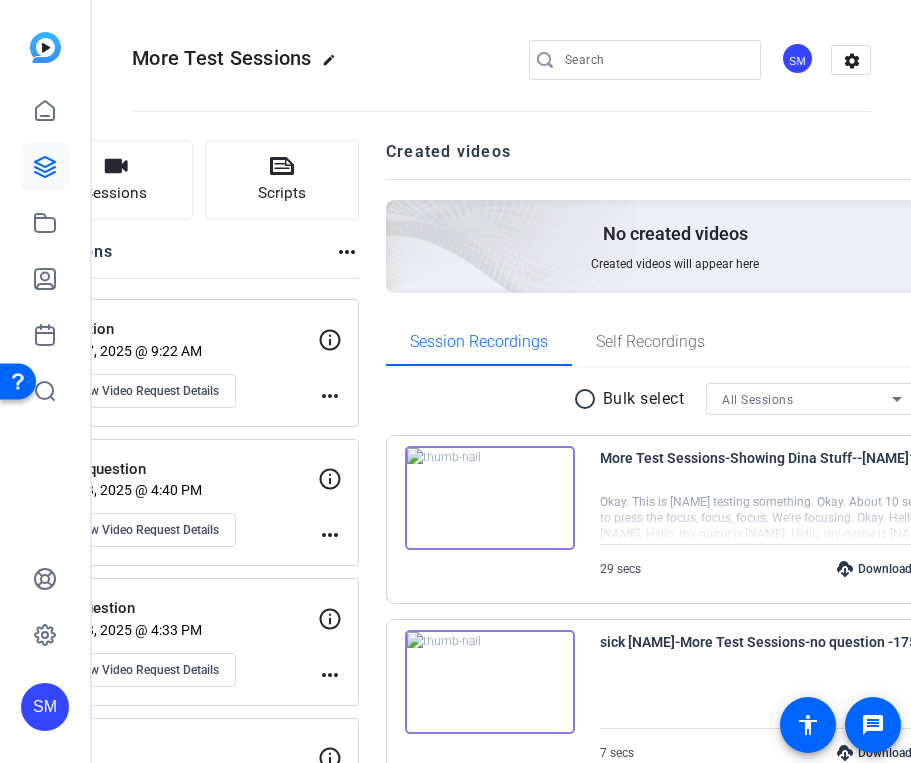 click on "Created videos" 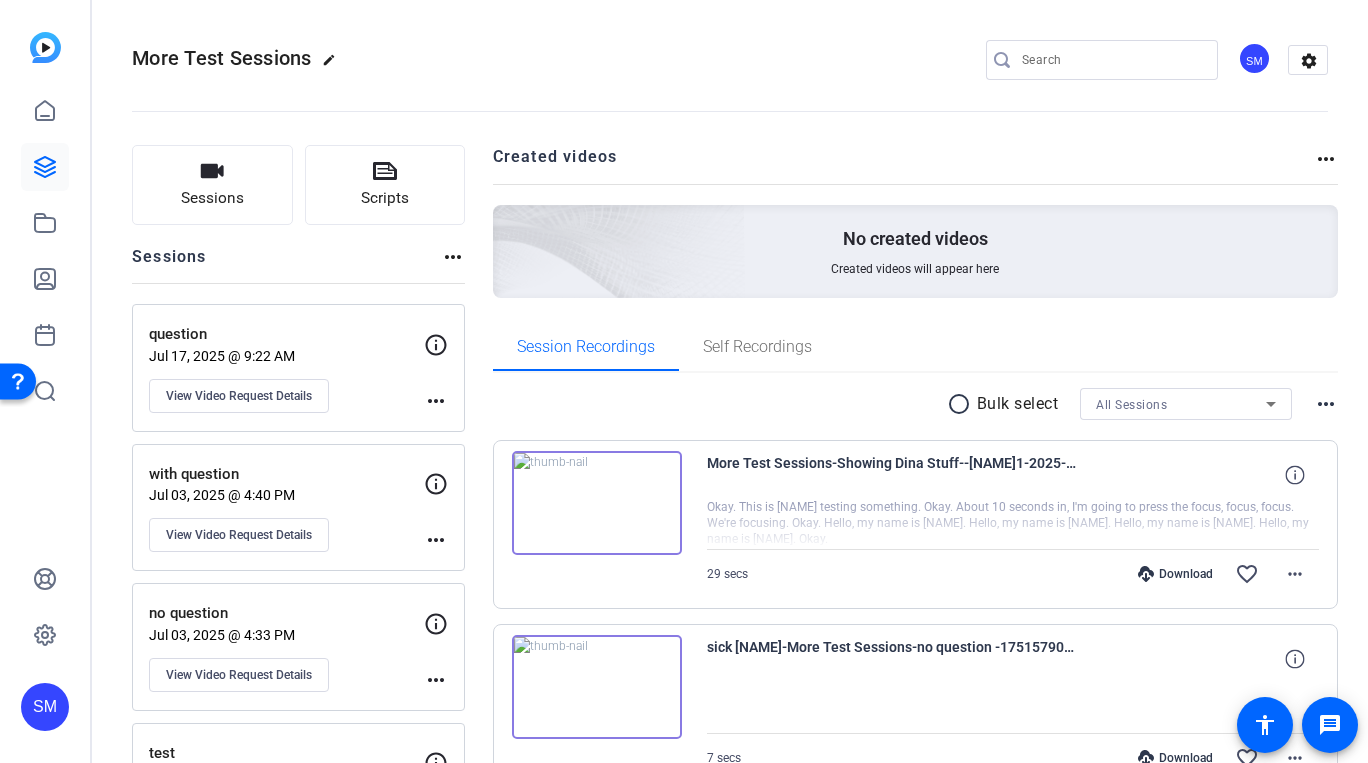 click 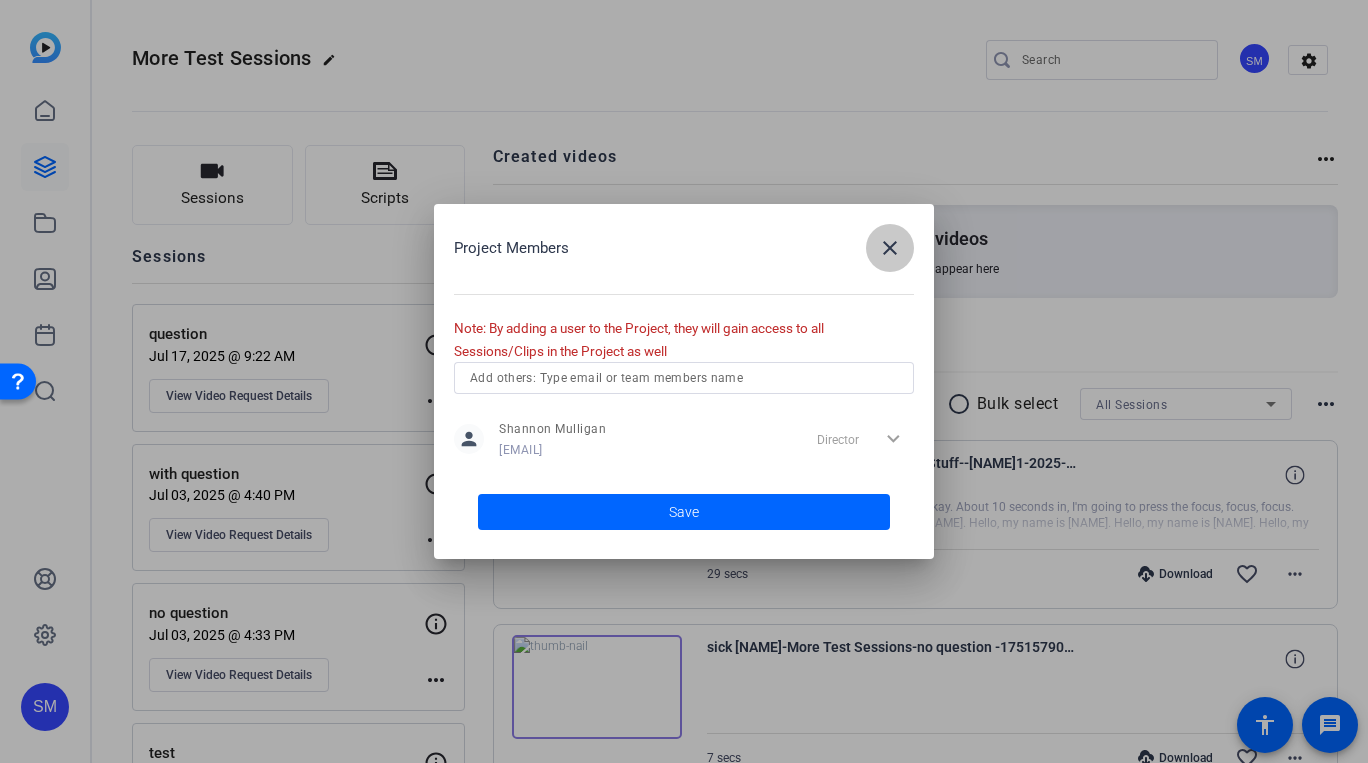 click at bounding box center (890, 248) 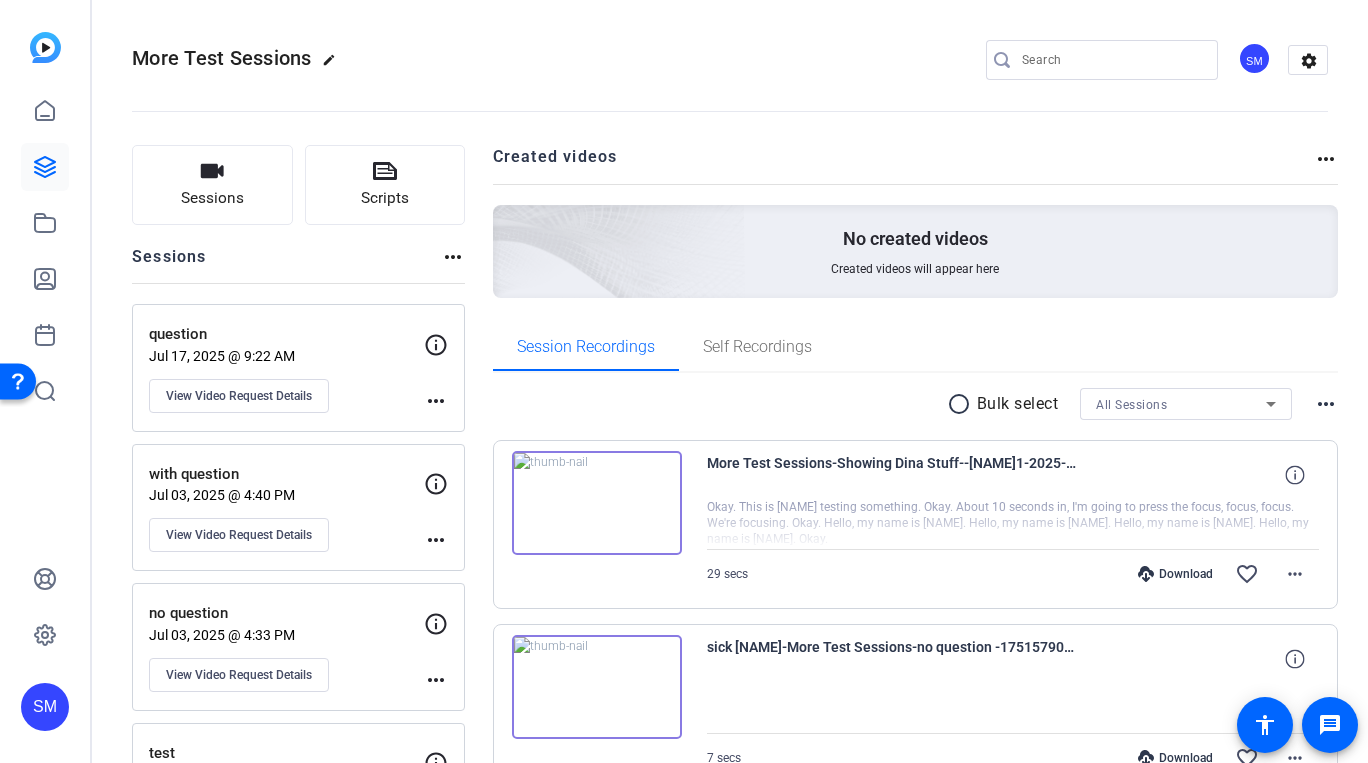 click on "SM" 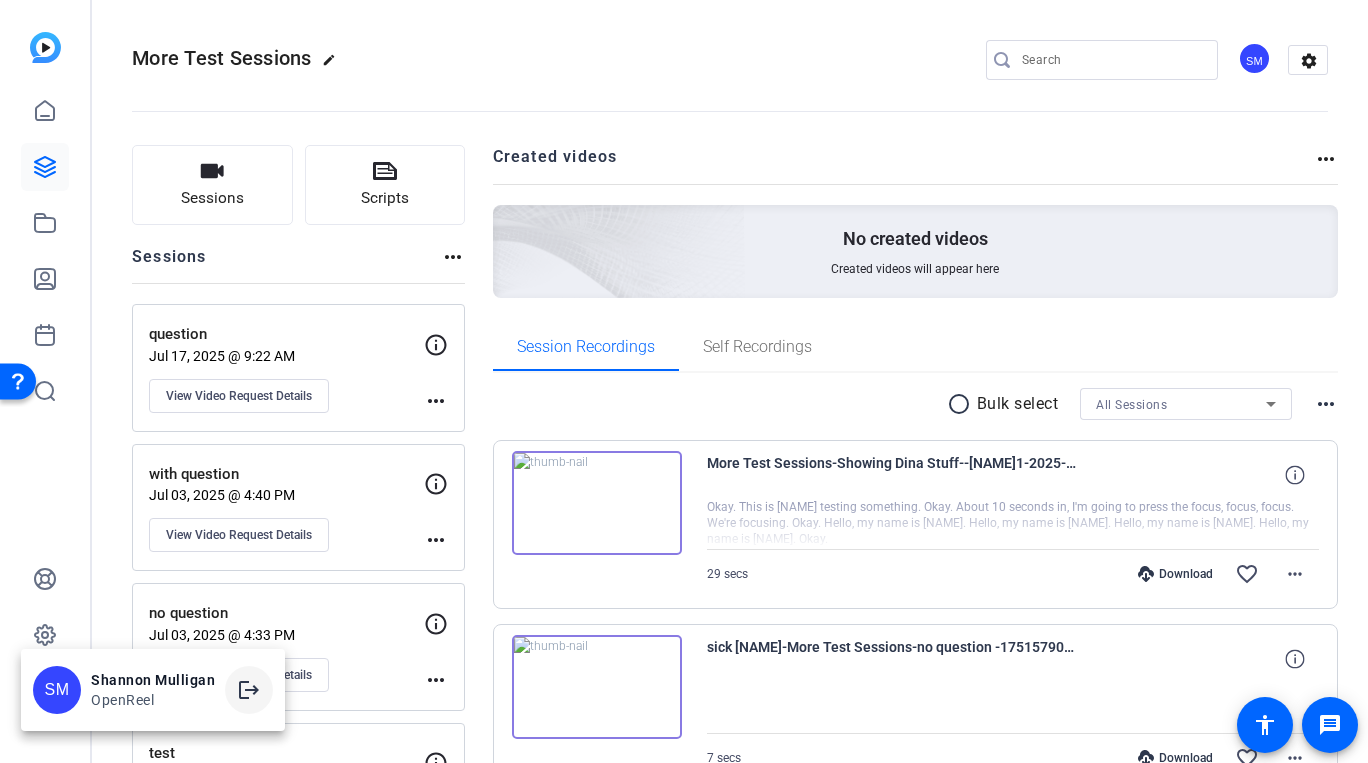 click on "logout" at bounding box center (249, 690) 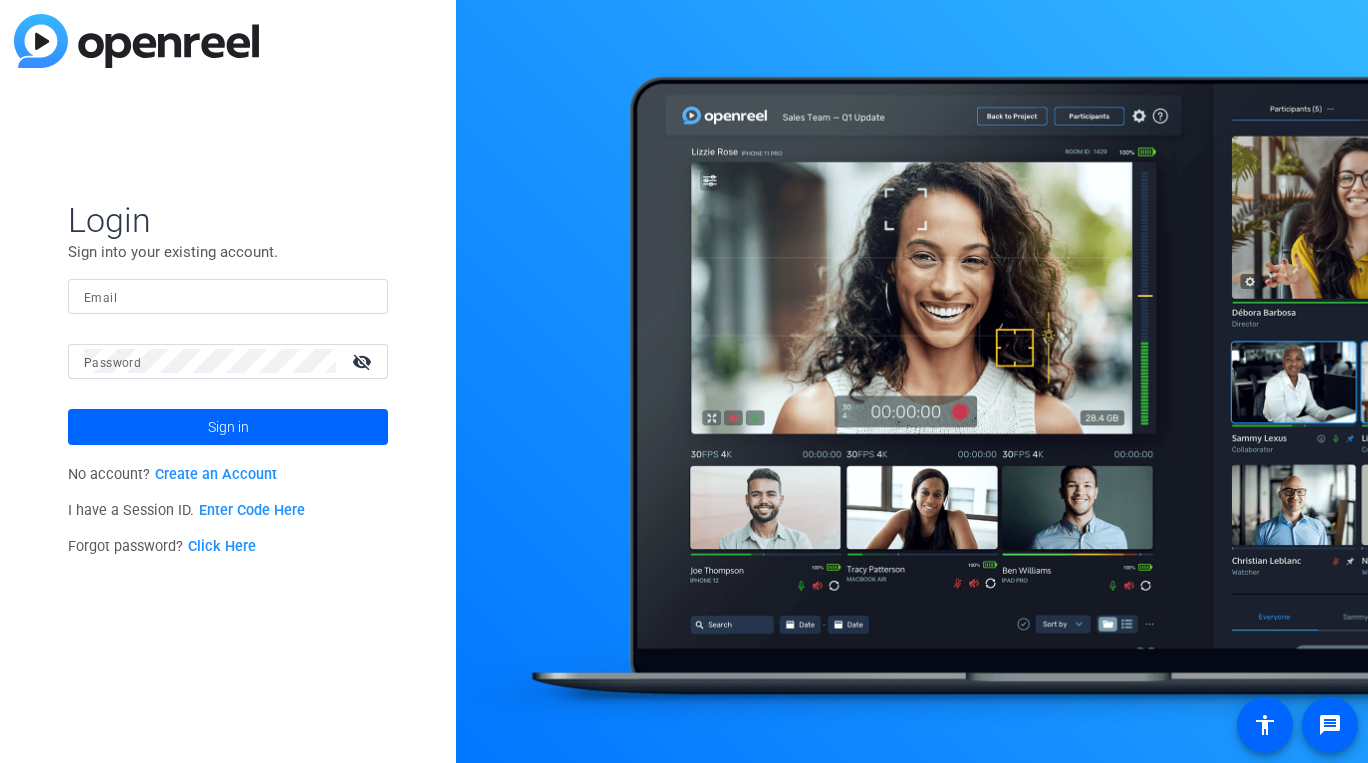 scroll, scrollTop: 0, scrollLeft: 0, axis: both 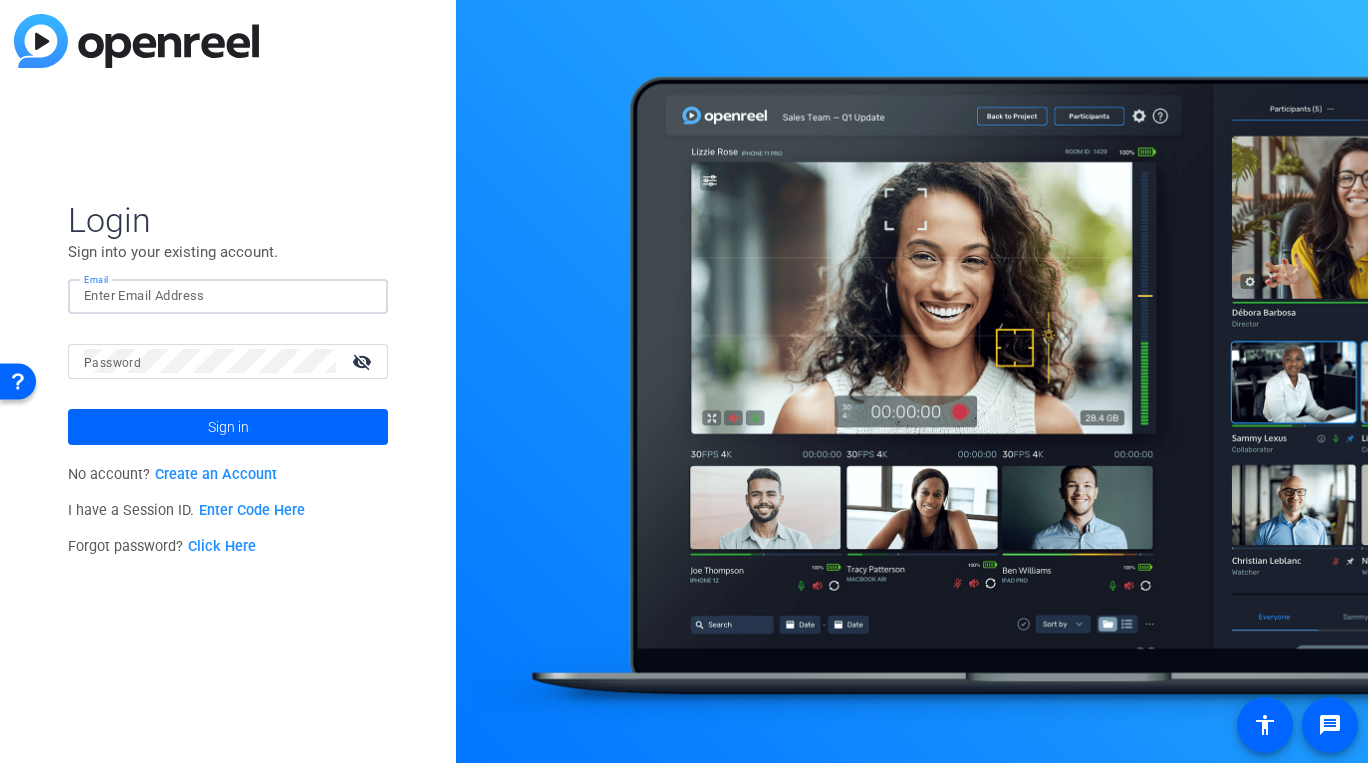 click on "Email" at bounding box center [228, 296] 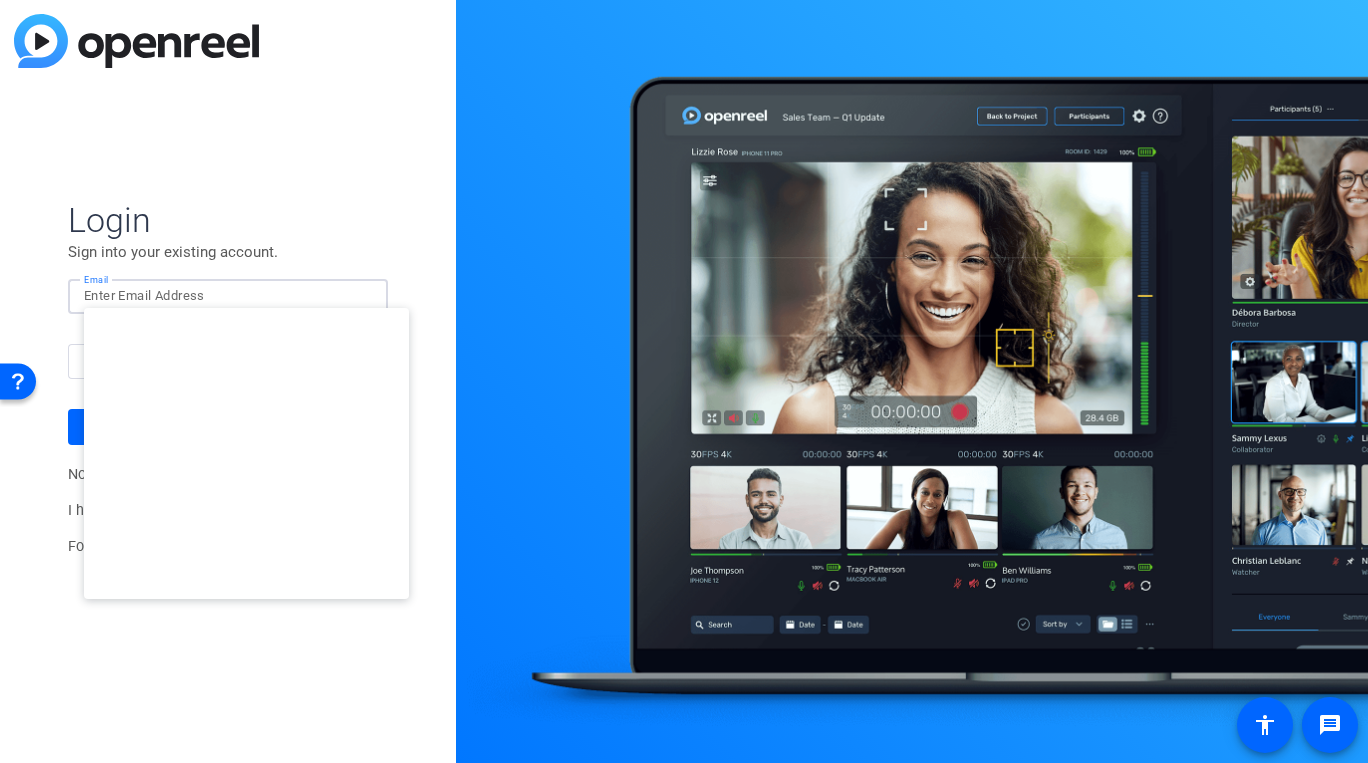 type on "studiosupport+2@openreel.com" 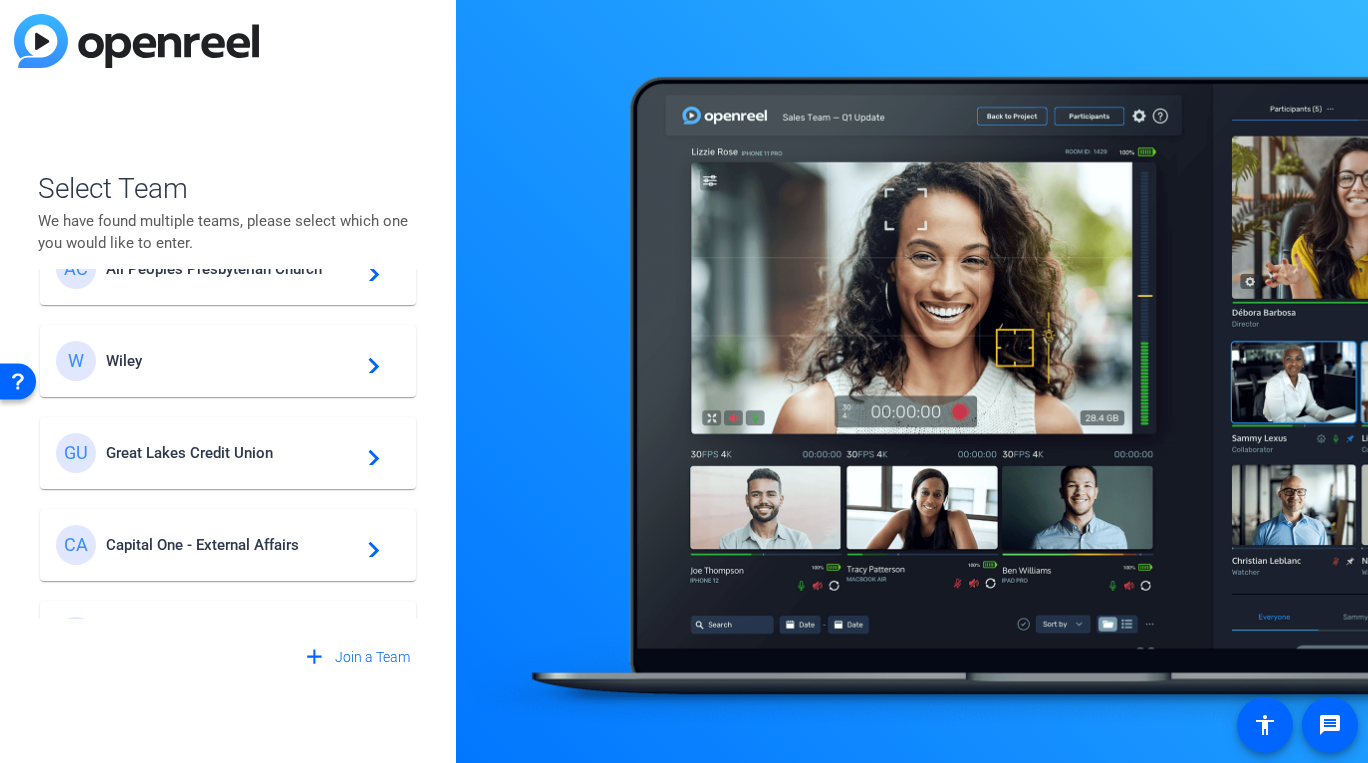 scroll, scrollTop: 168, scrollLeft: 0, axis: vertical 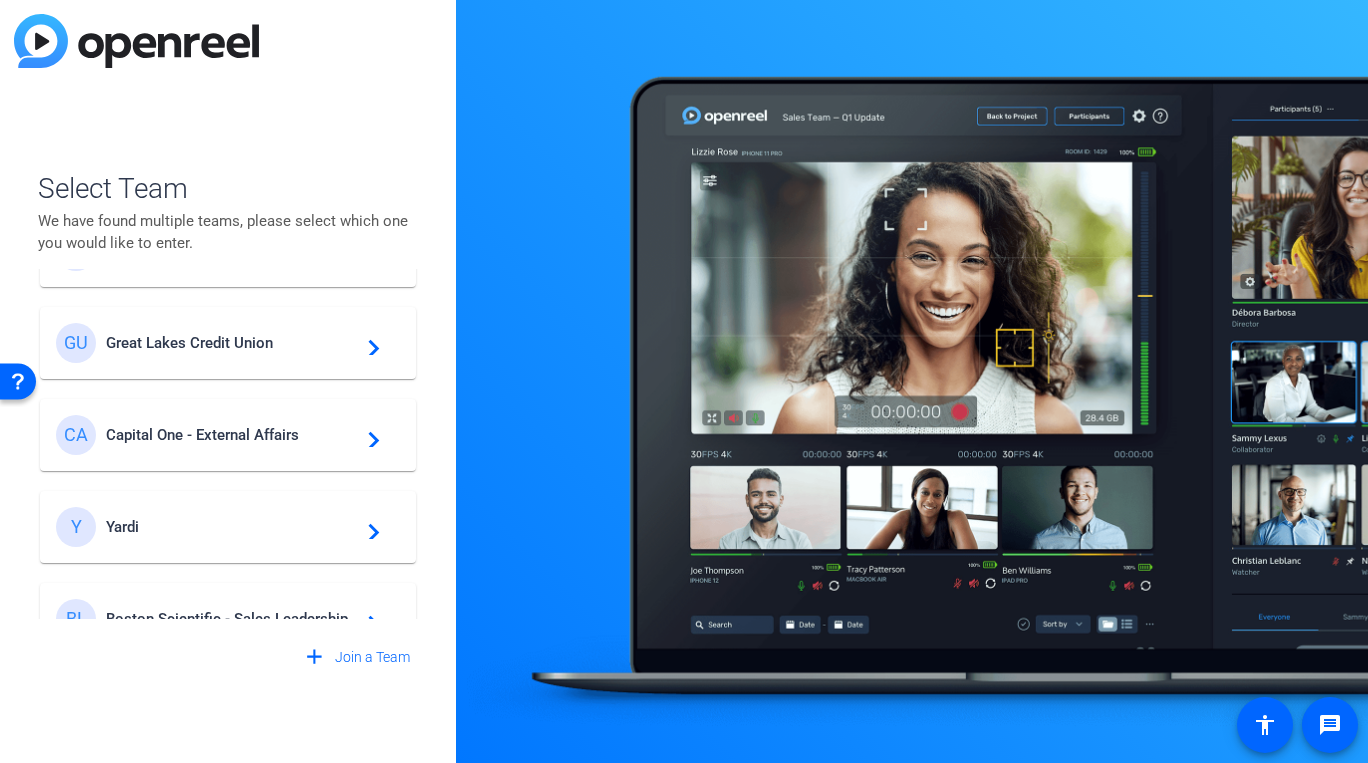 click on "Yardi" 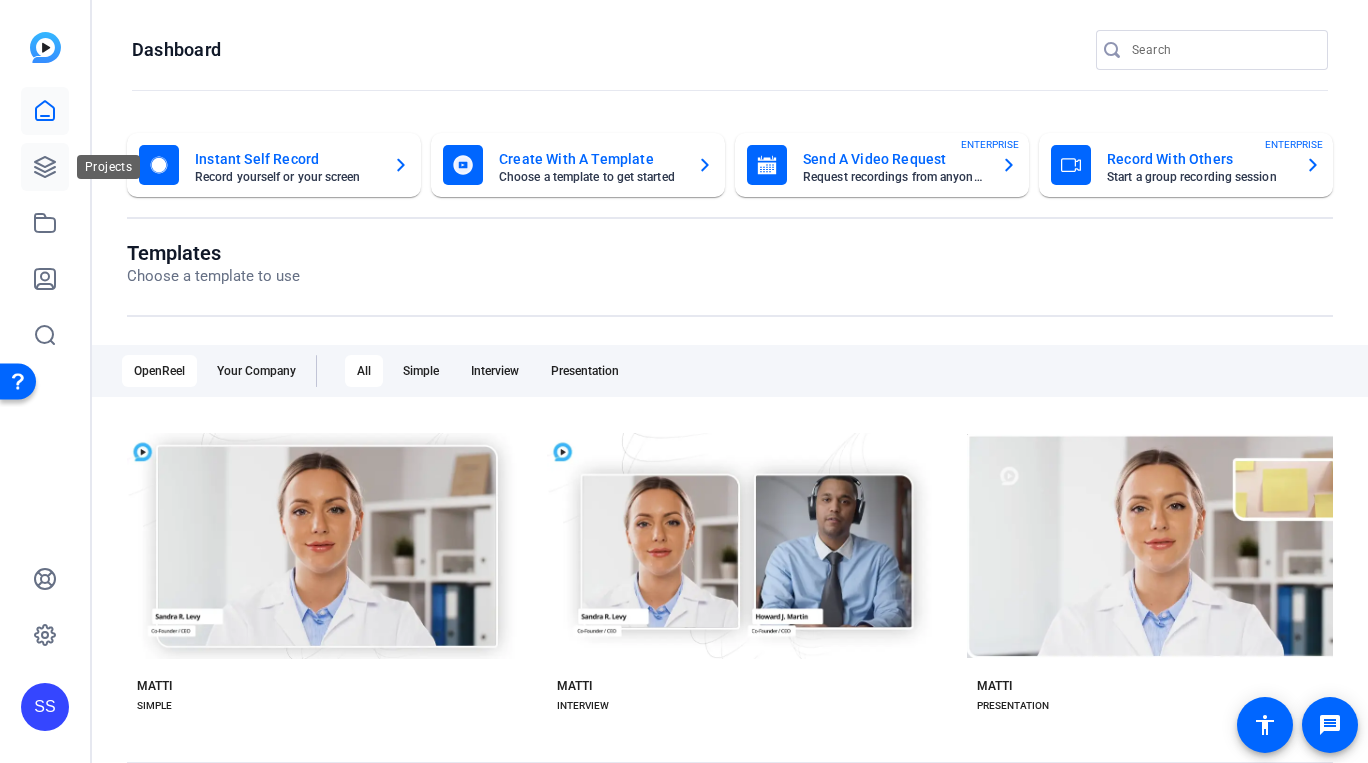 click 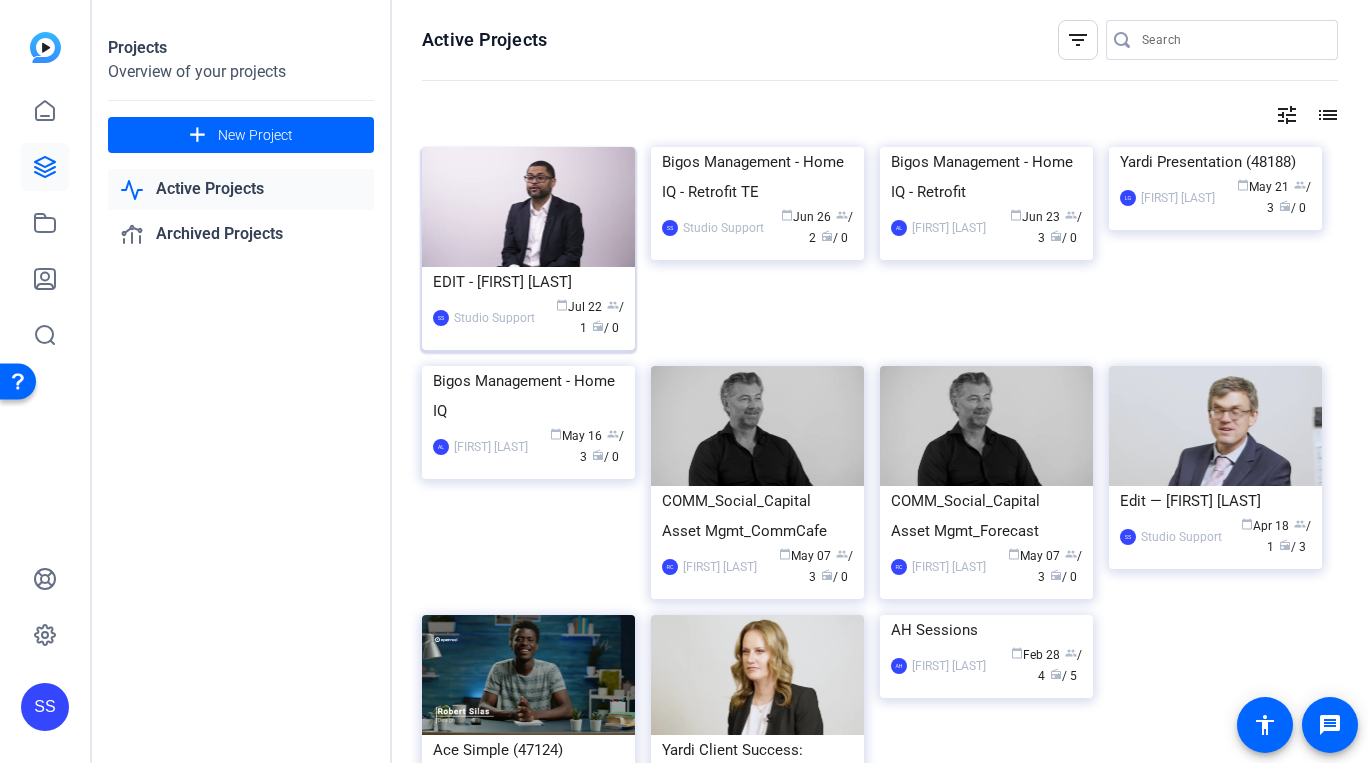 click on "EDIT - Pennrose Samuel Lopez" 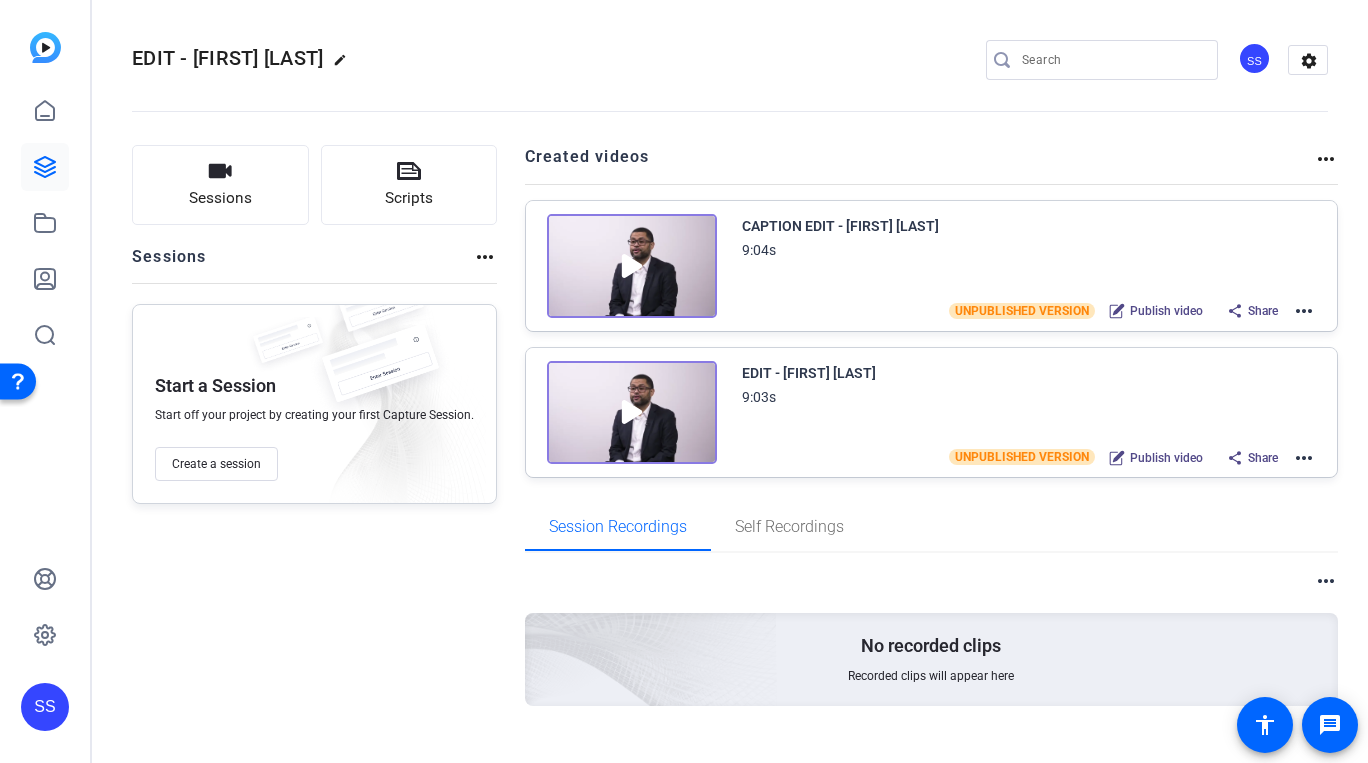 click on "more_horiz" 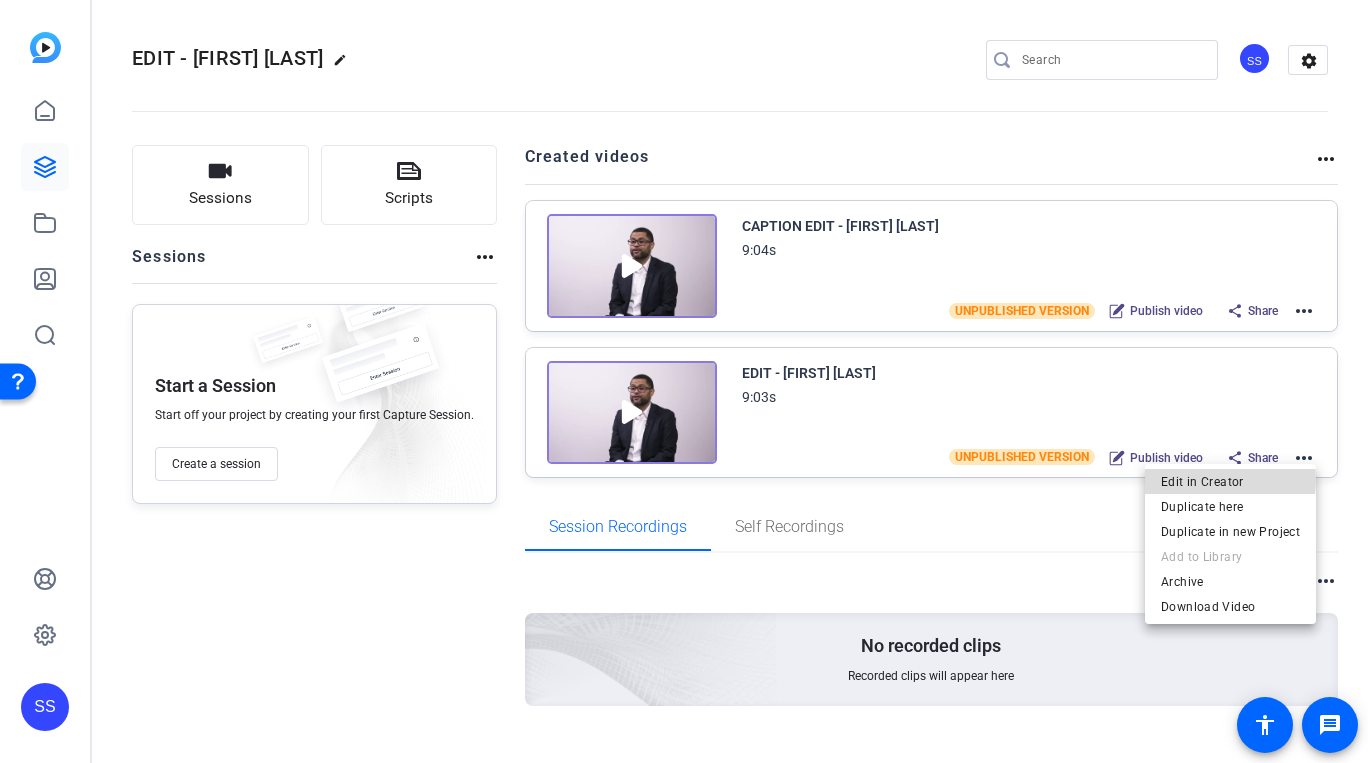 click on "Edit in Creator" at bounding box center [1230, 481] 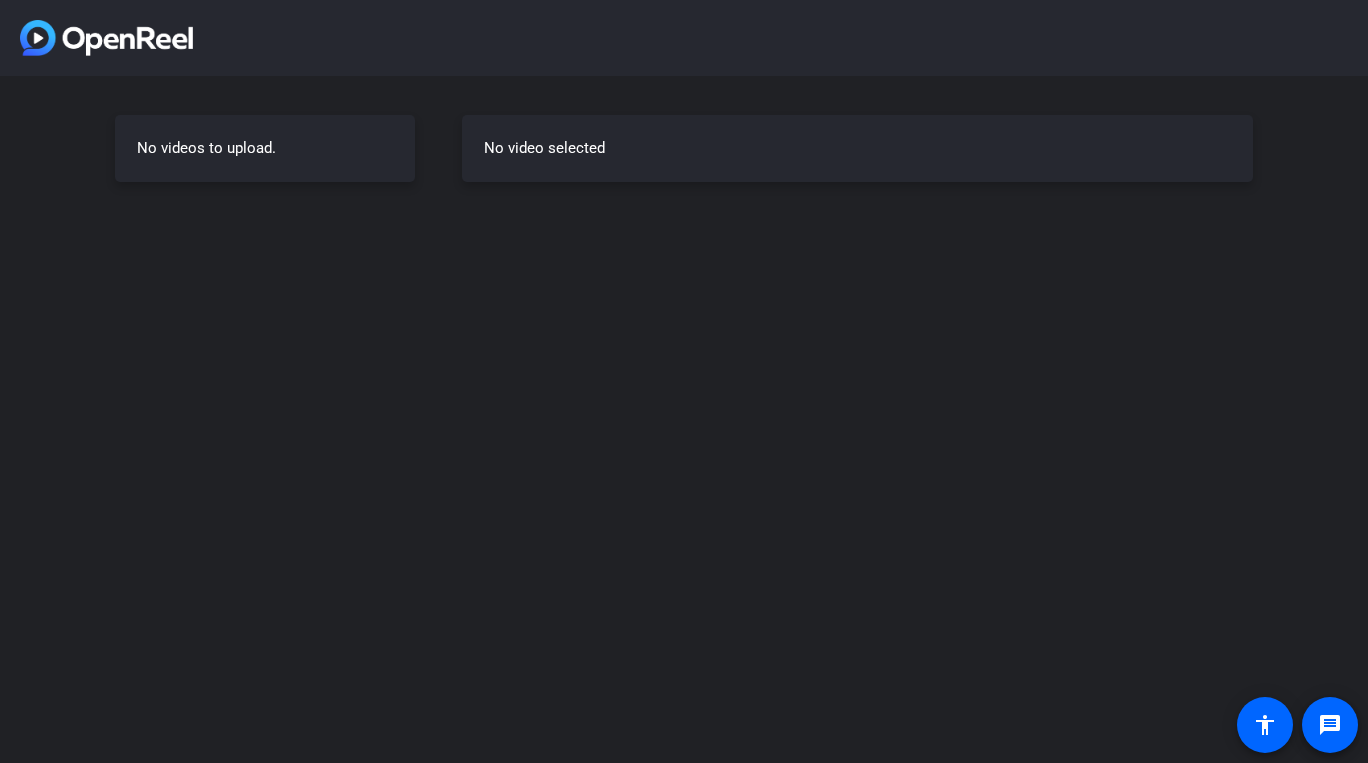 scroll, scrollTop: 0, scrollLeft: 0, axis: both 